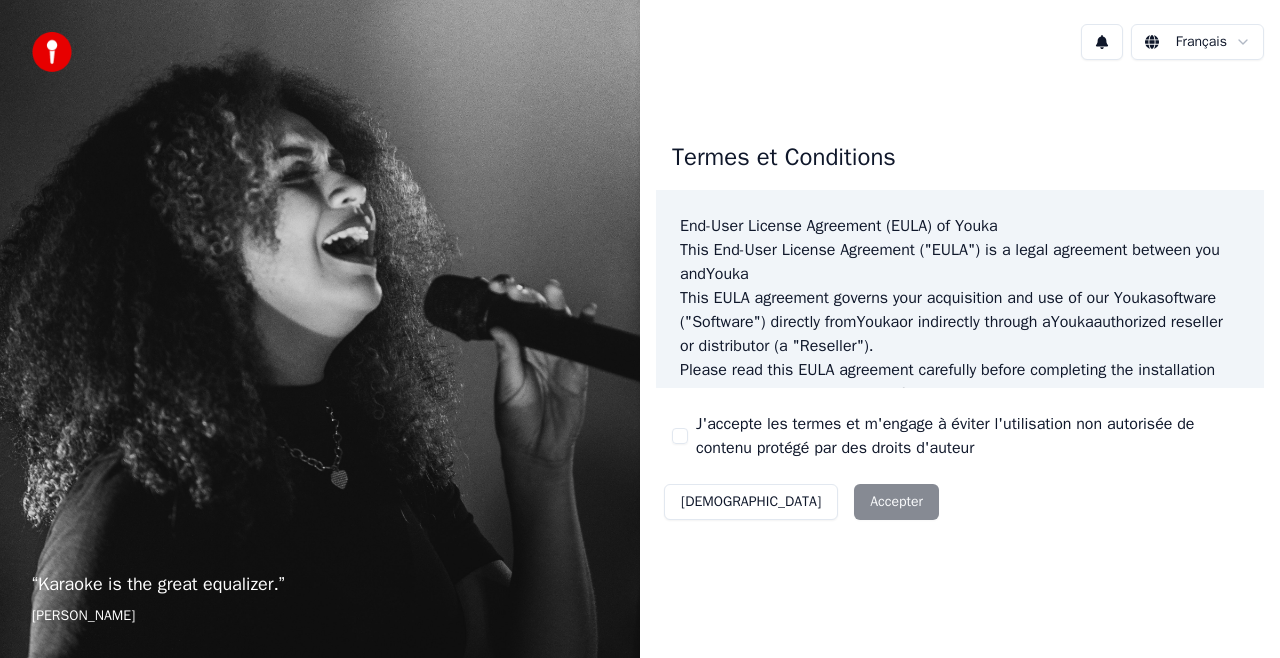 scroll, scrollTop: 0, scrollLeft: 0, axis: both 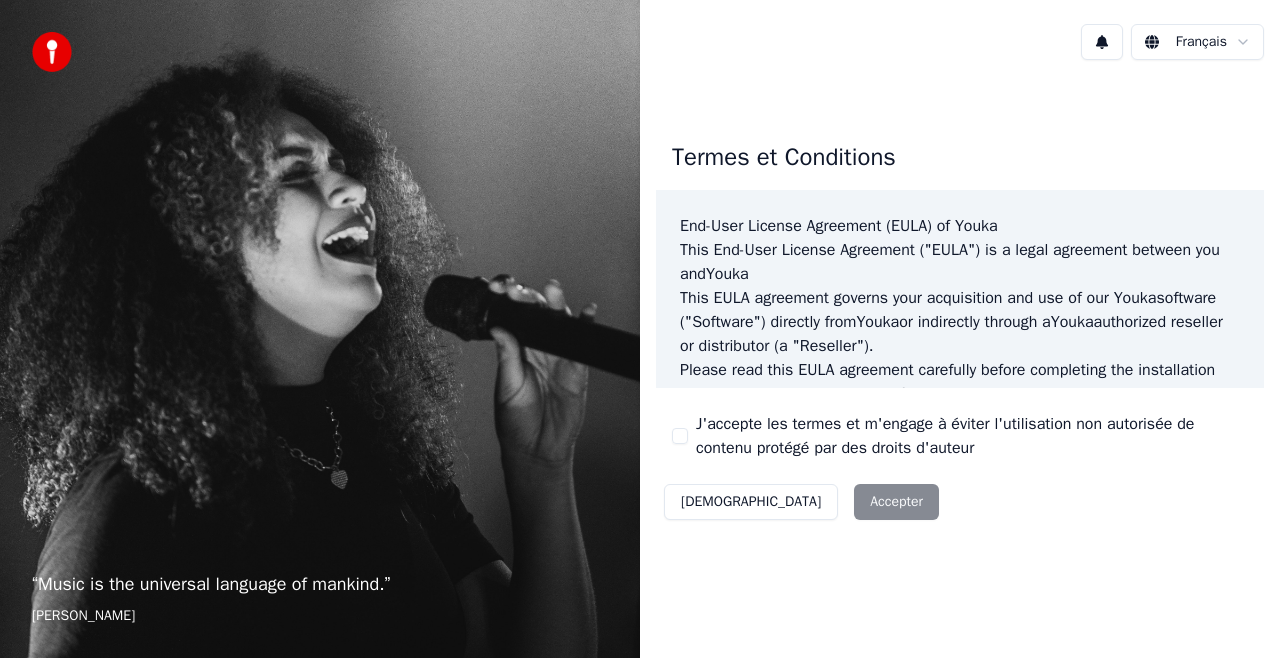 click on "Décliner Accepter" at bounding box center [801, 502] 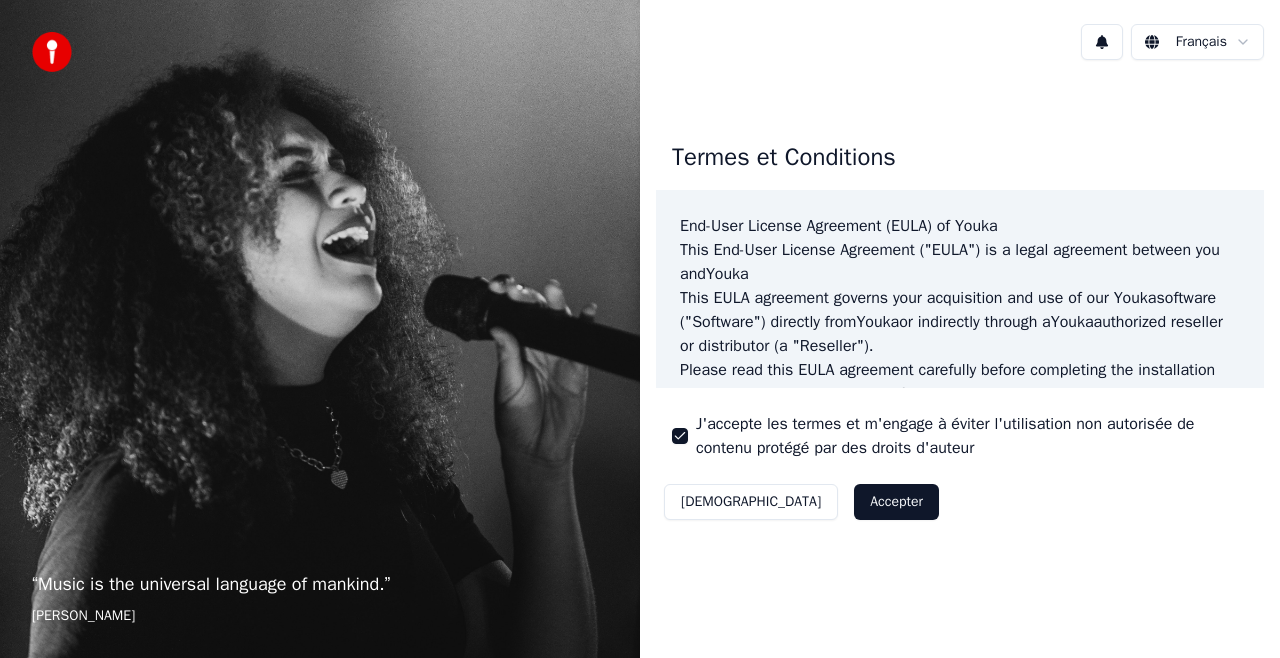 click on "Accepter" at bounding box center (896, 502) 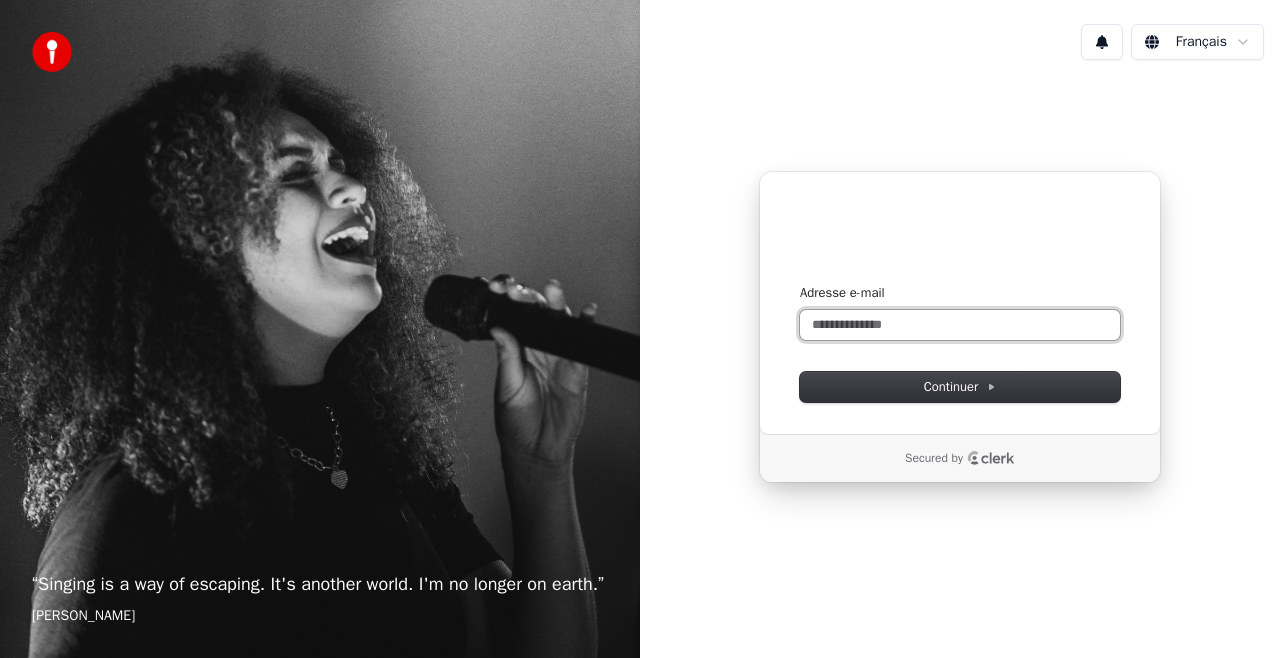 click on "Adresse e-mail" at bounding box center [960, 325] 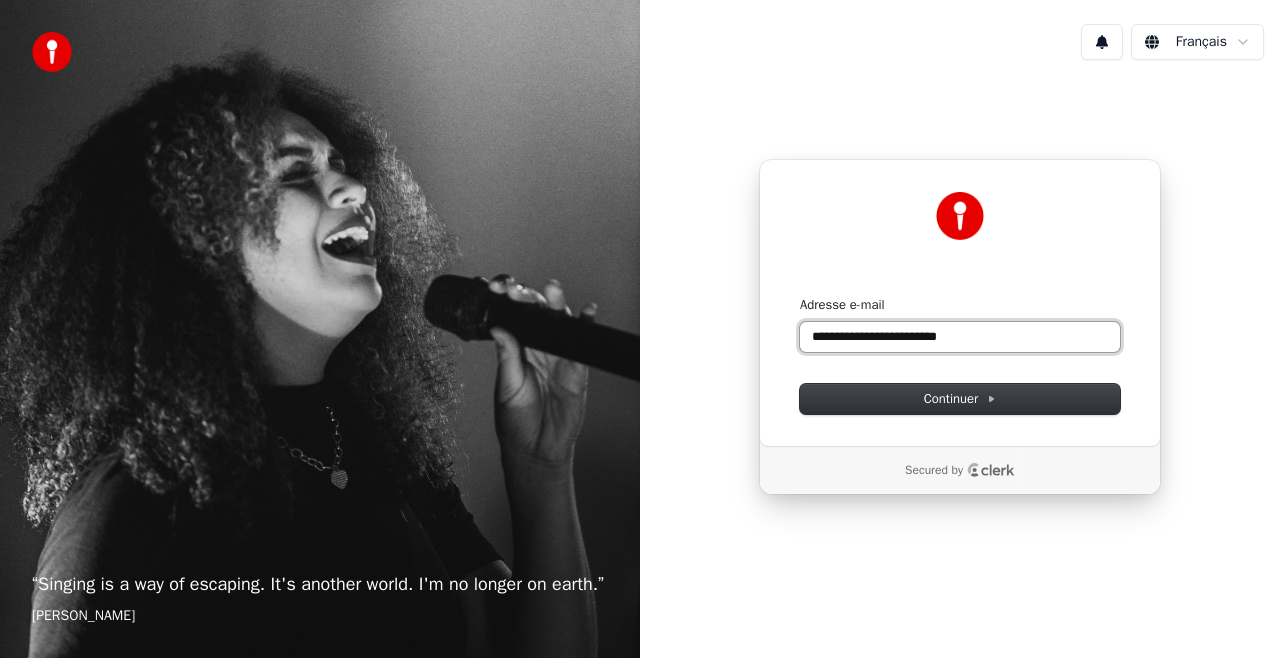 click at bounding box center [800, 296] 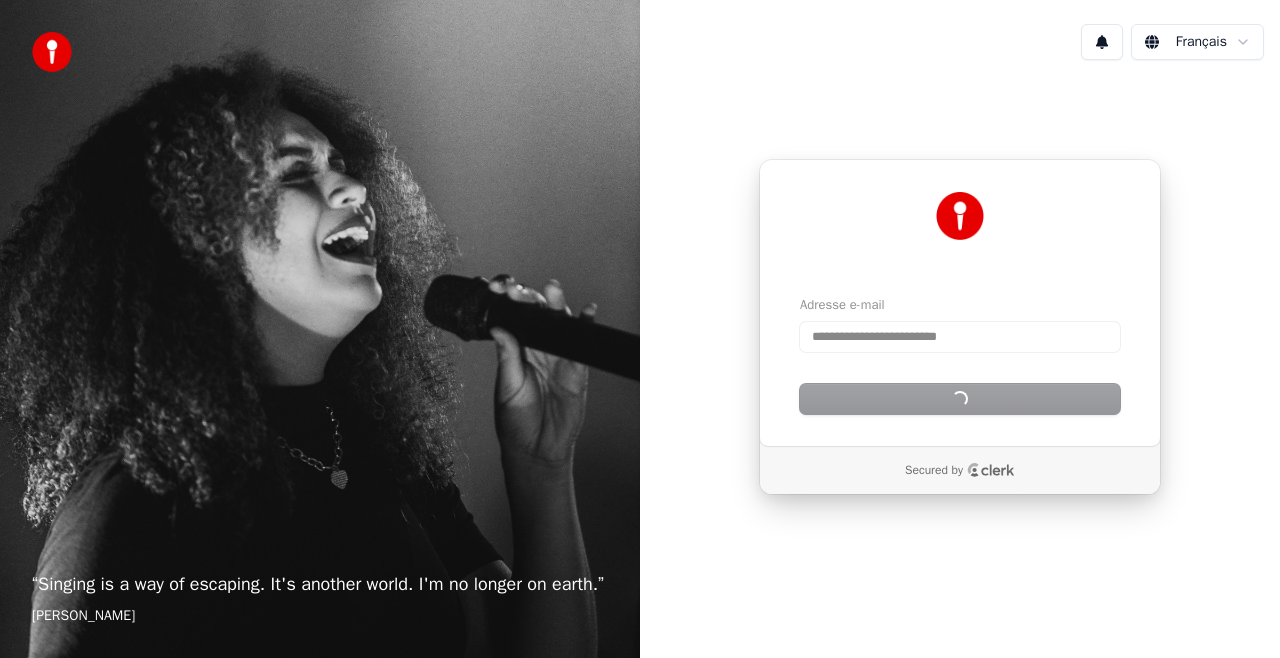 type on "**********" 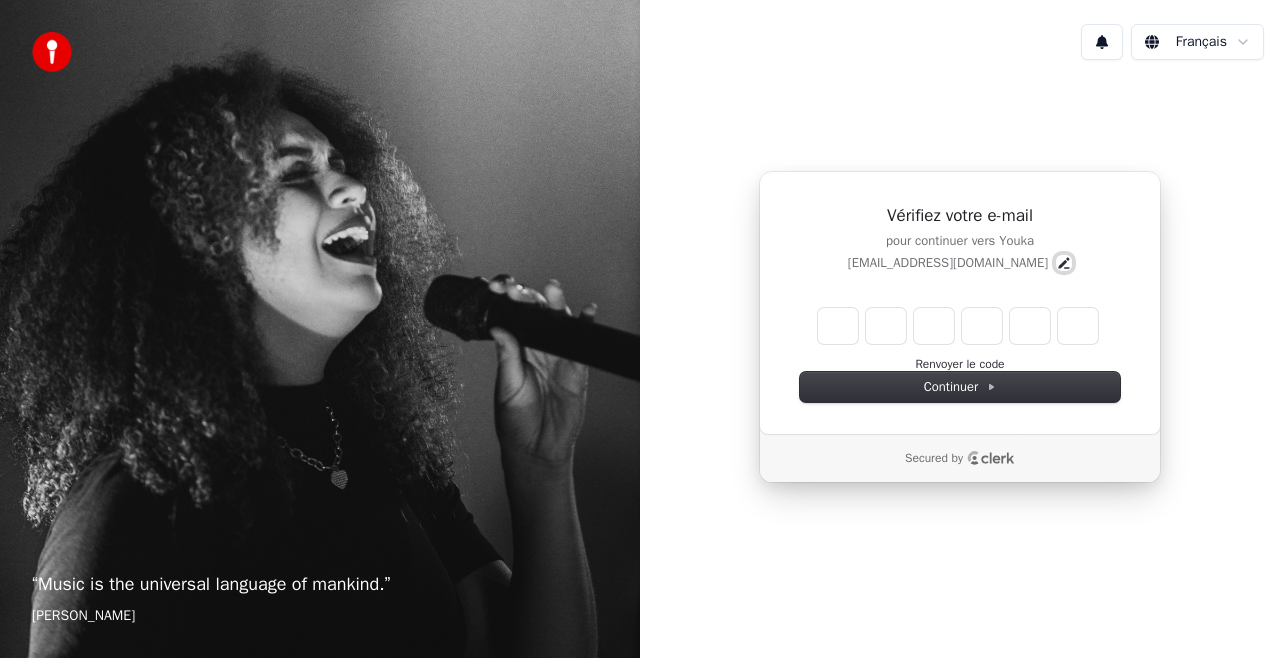 click 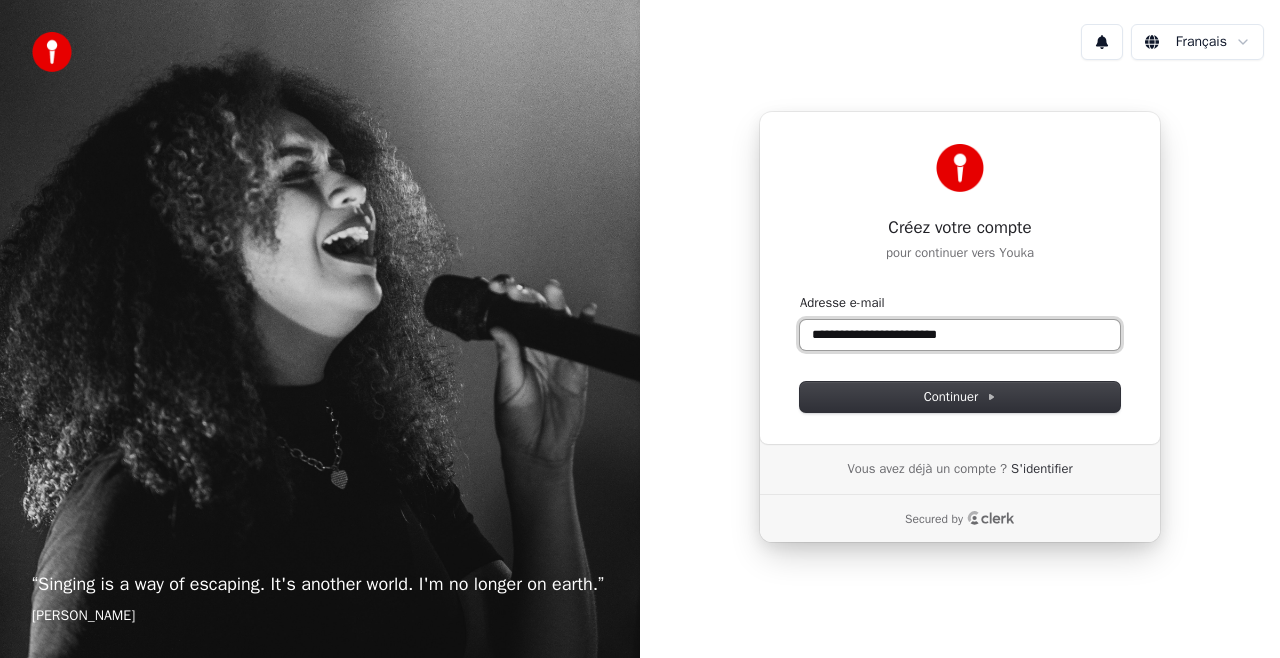 click on "**********" at bounding box center (960, 335) 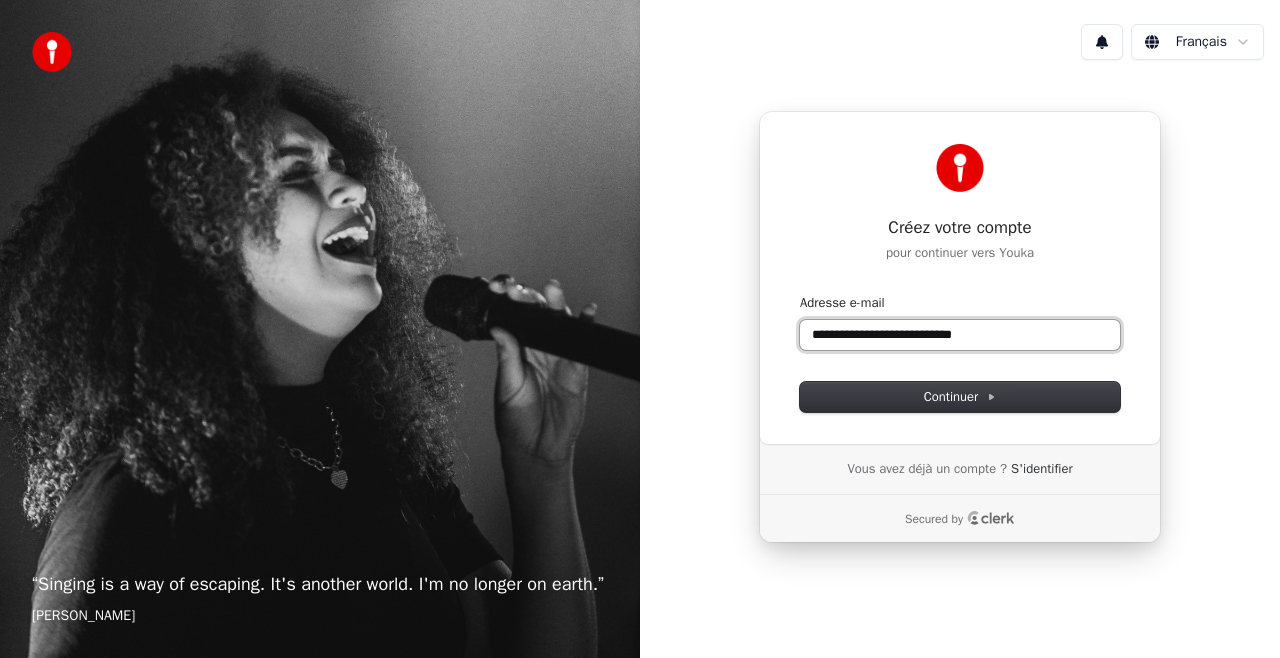 click at bounding box center [800, 294] 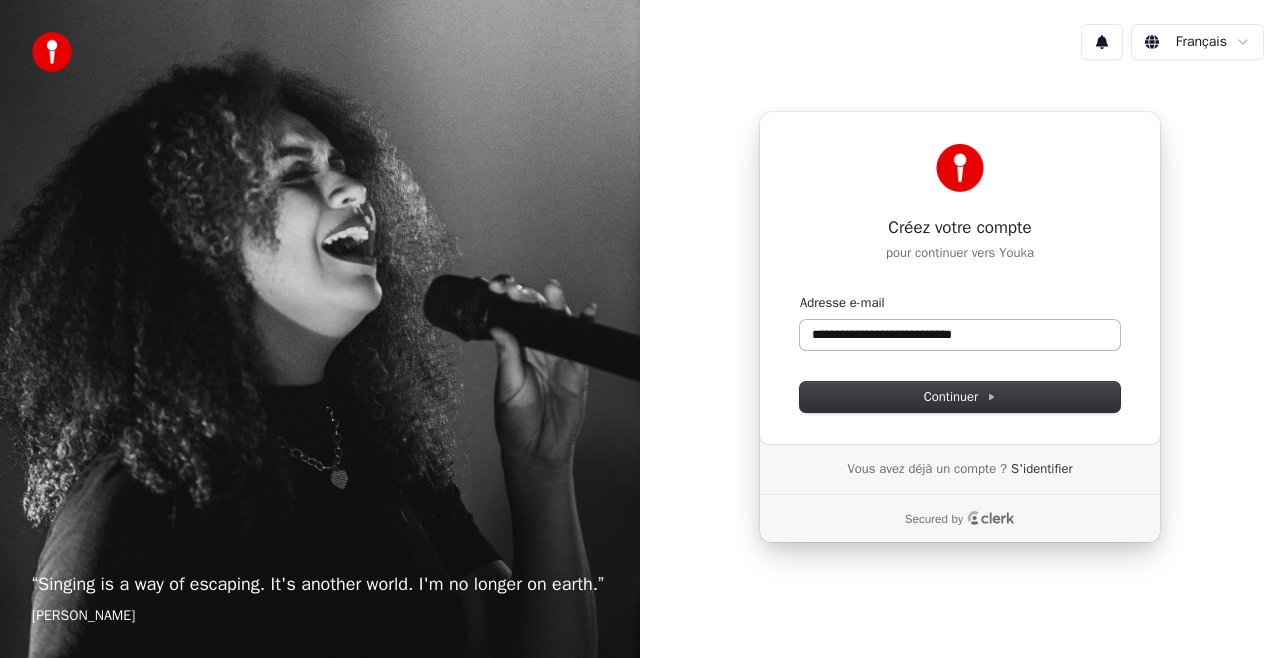 type on "**********" 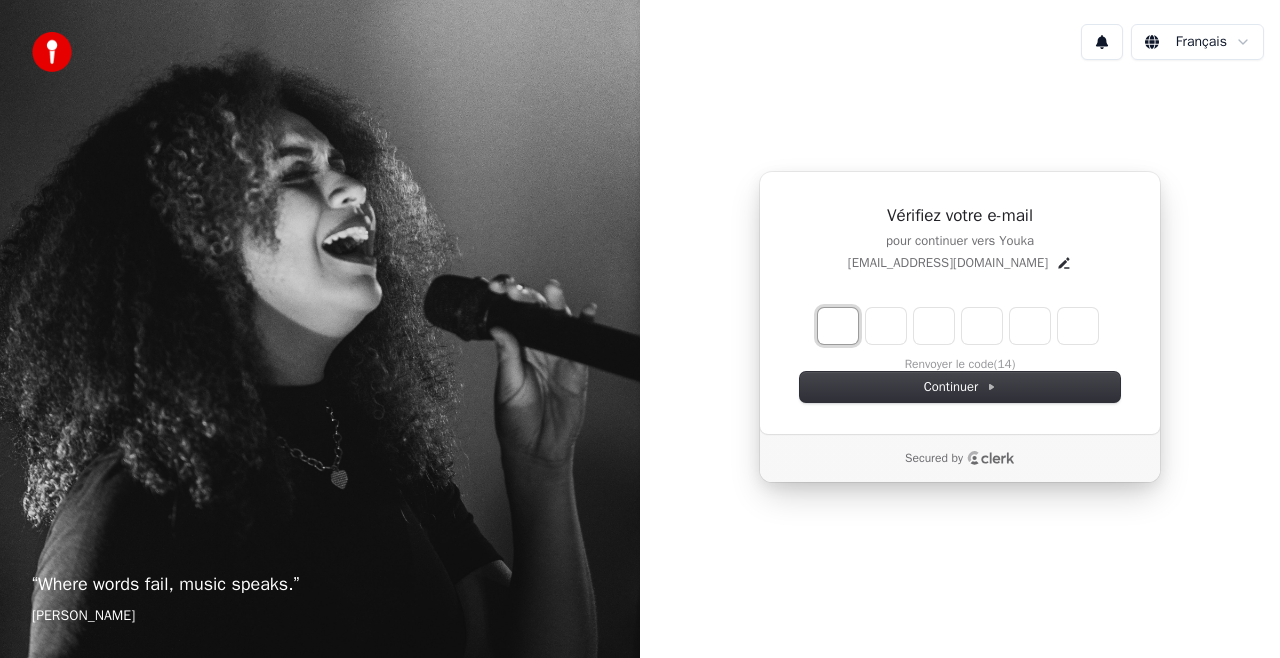 type on "*" 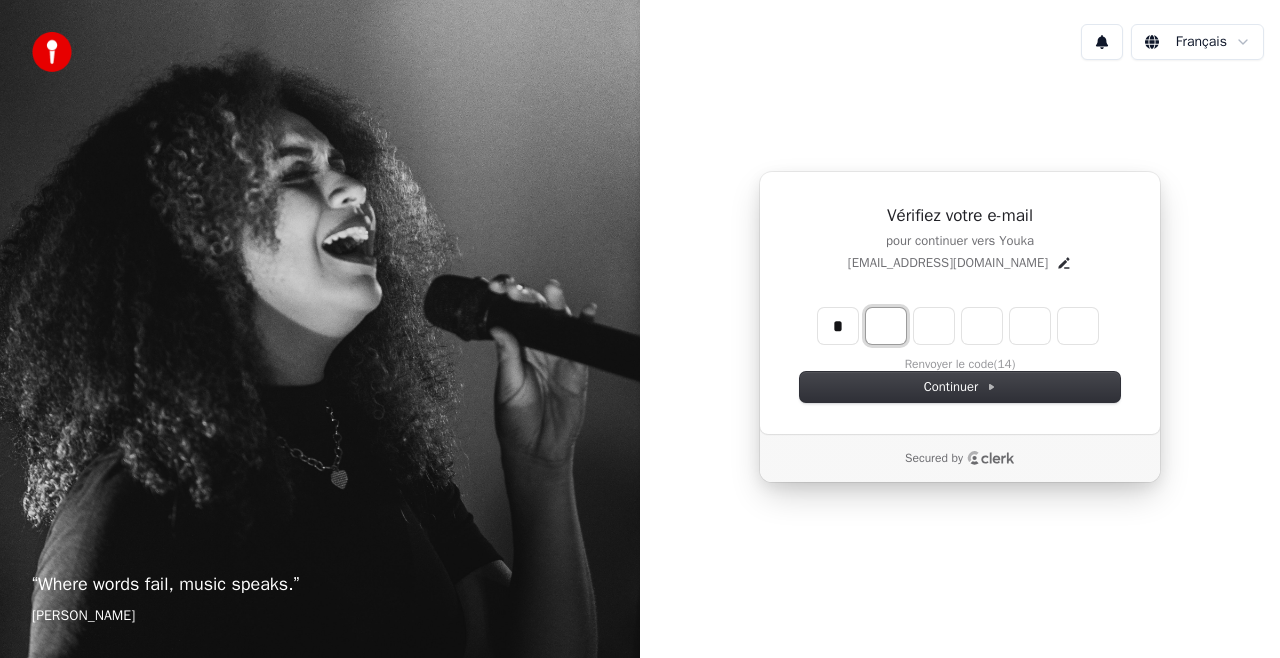 type on "*" 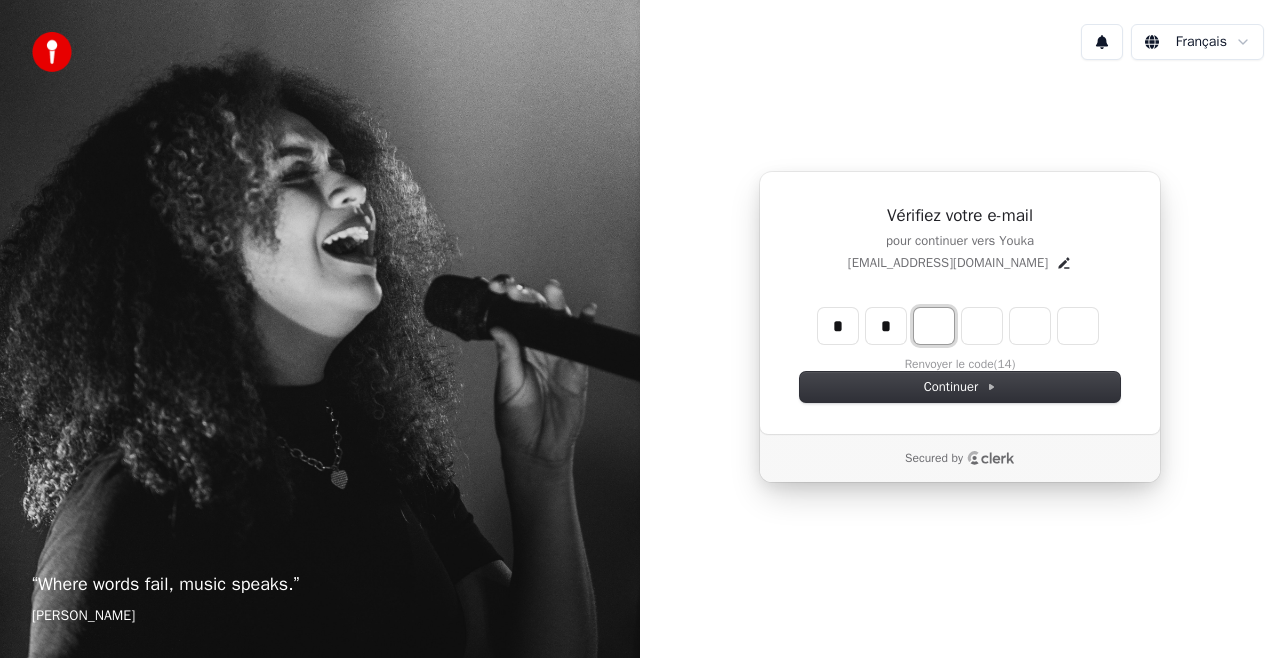 type on "**" 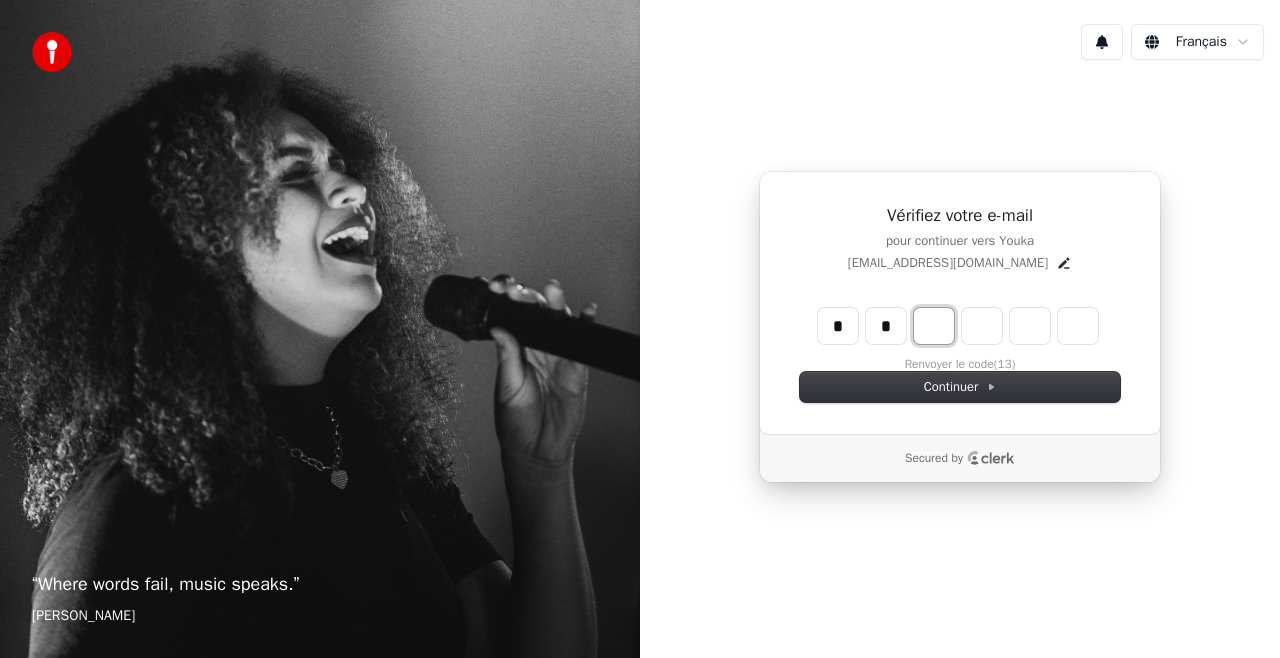 type on "*" 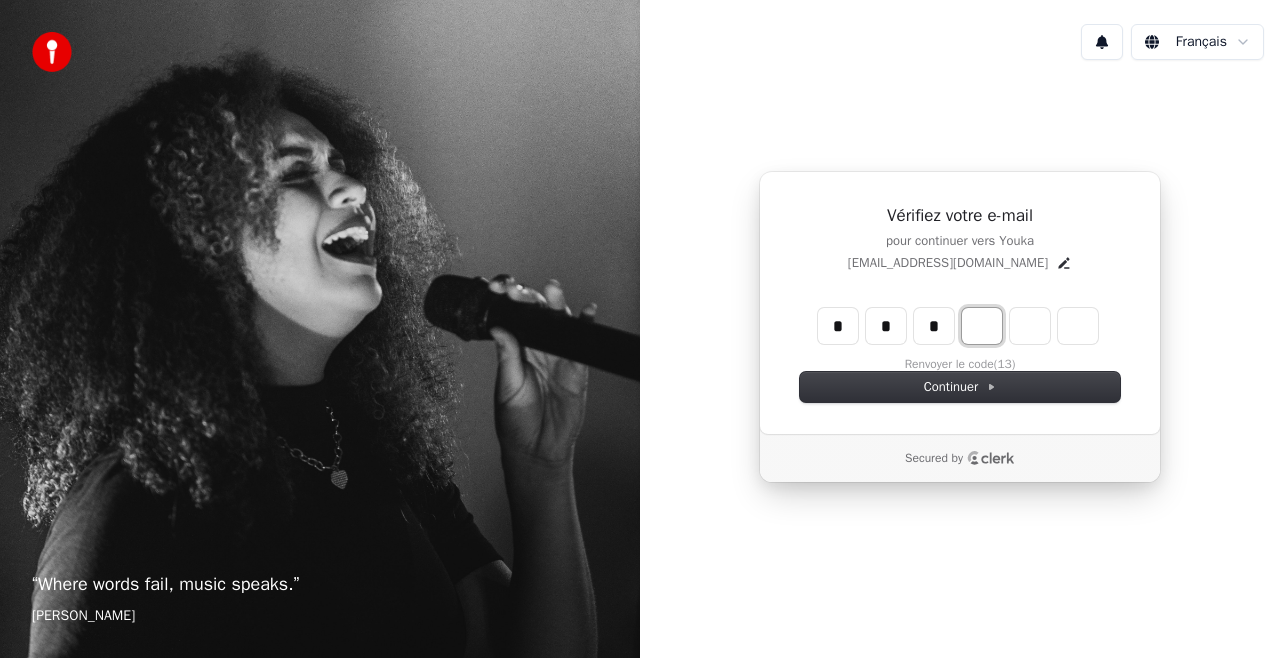 type on "***" 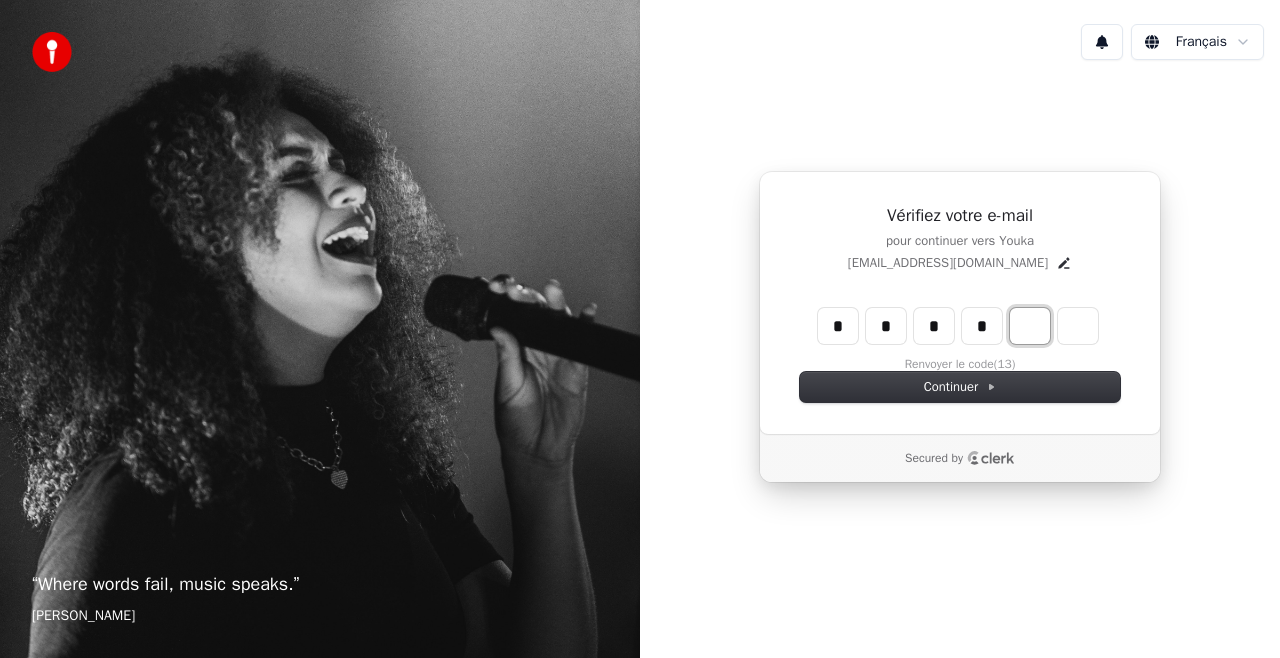 type on "****" 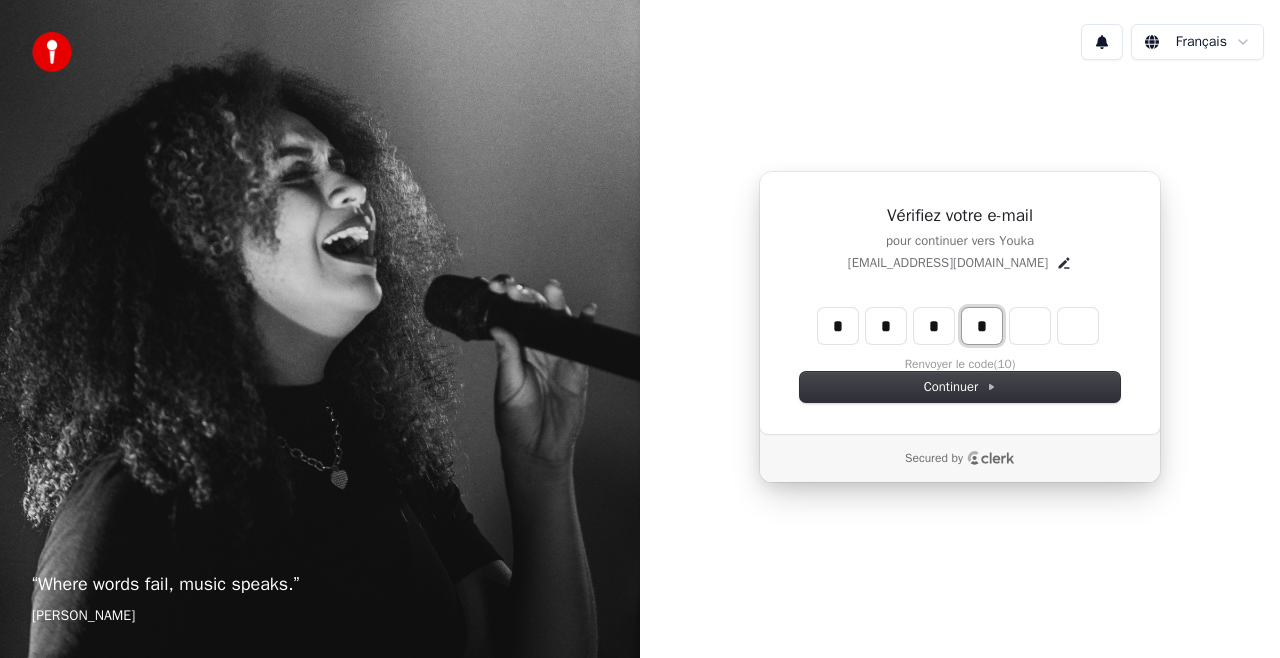 type on "*" 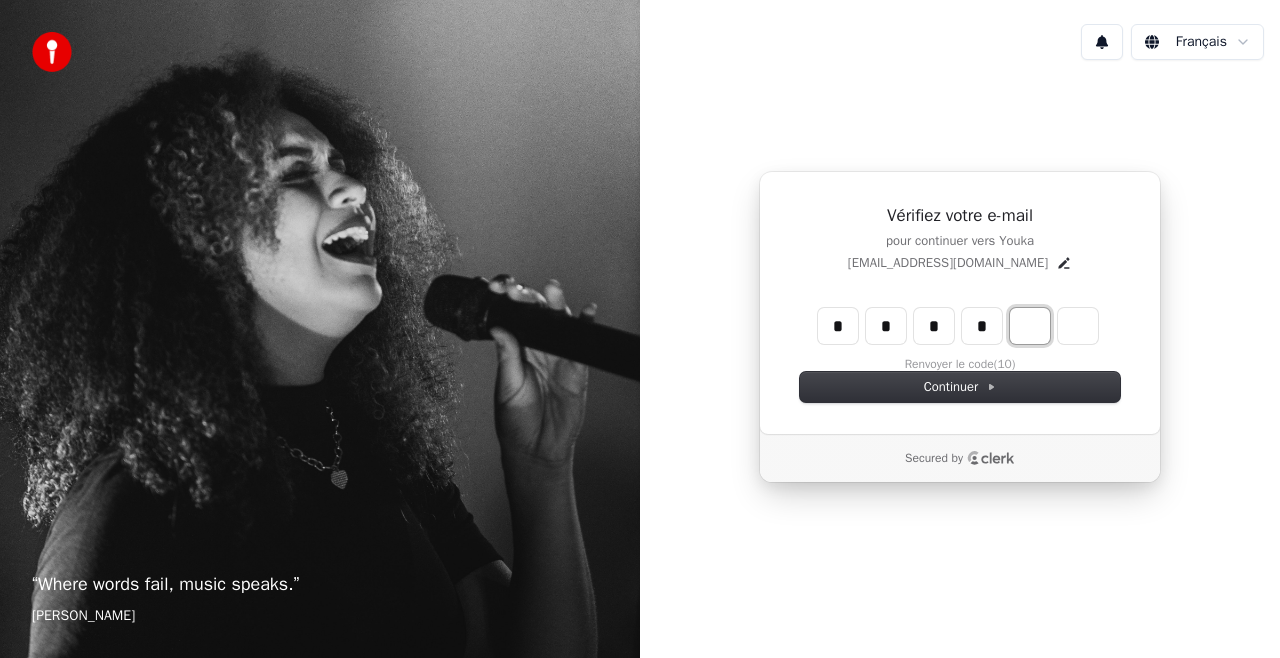 type on "****" 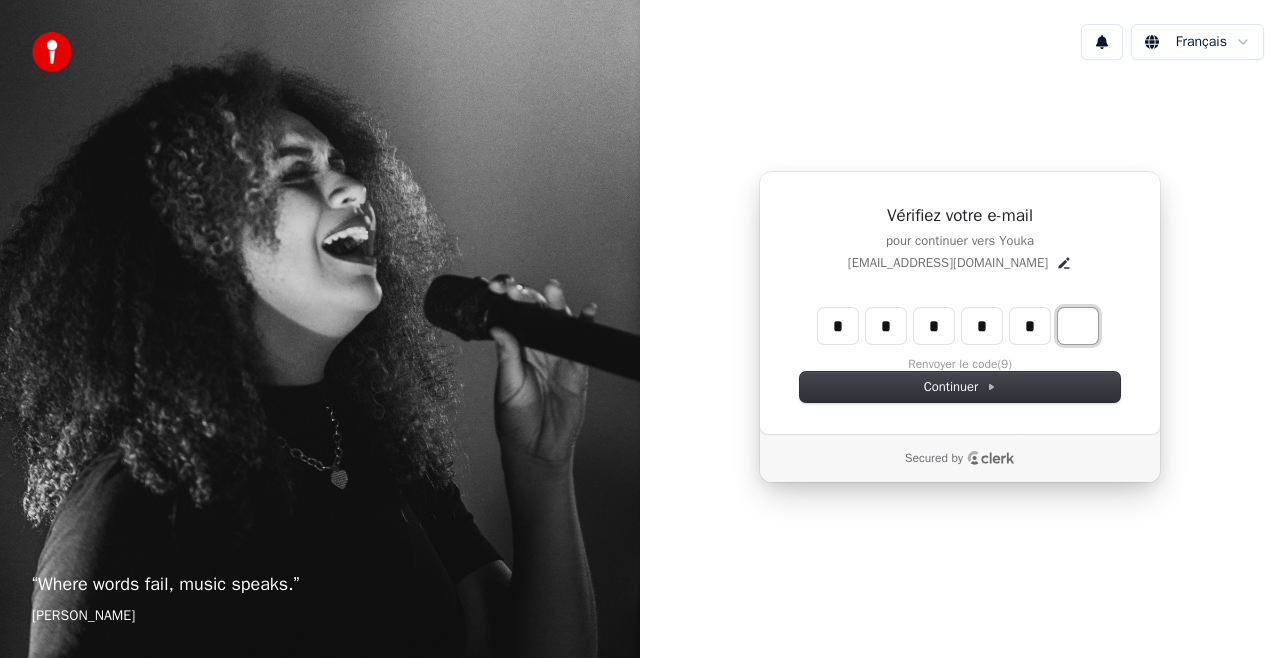 type on "******" 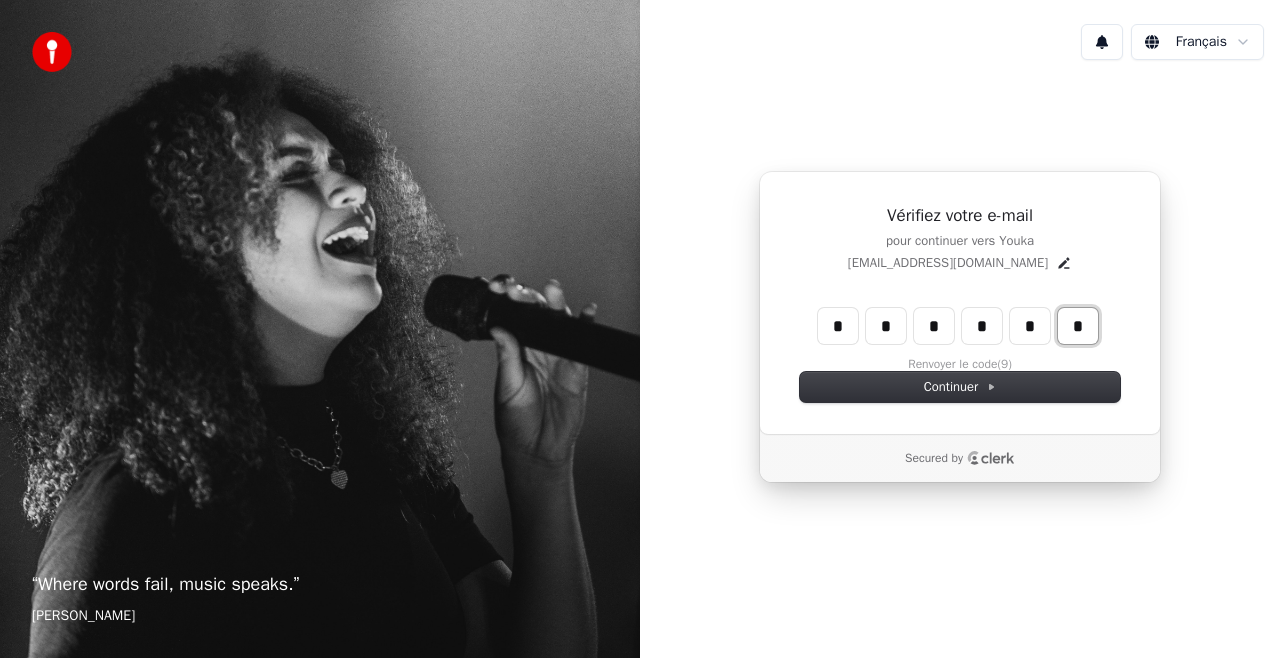 type on "*" 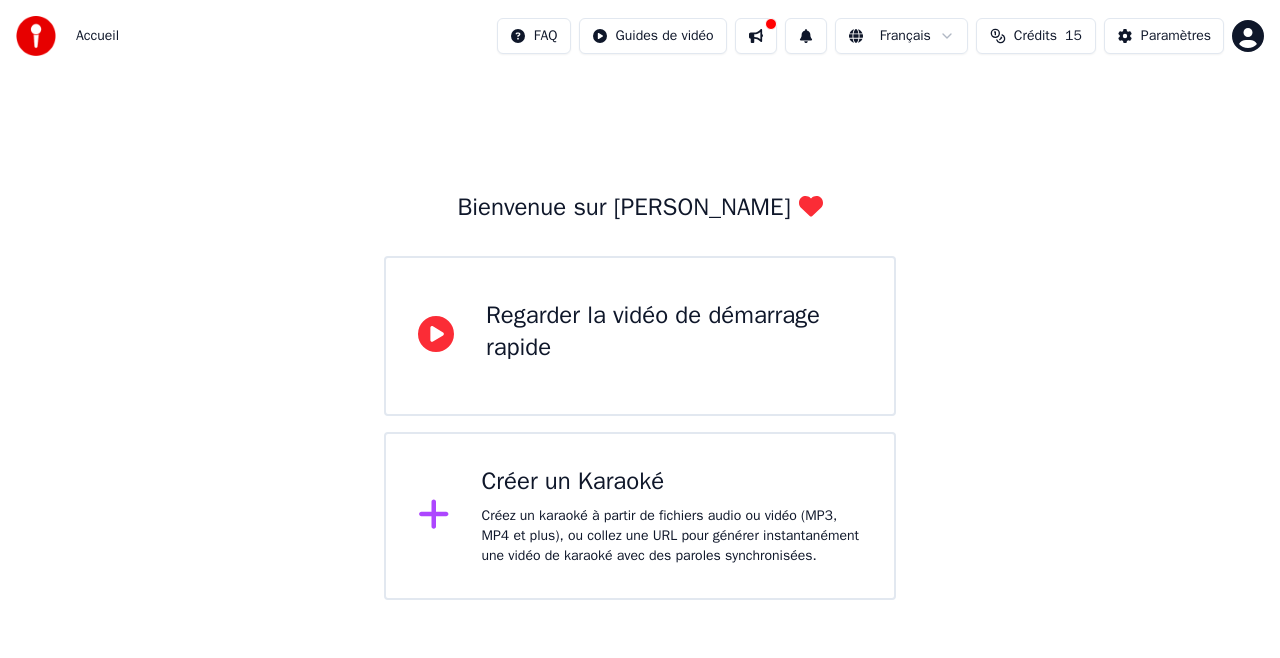 click 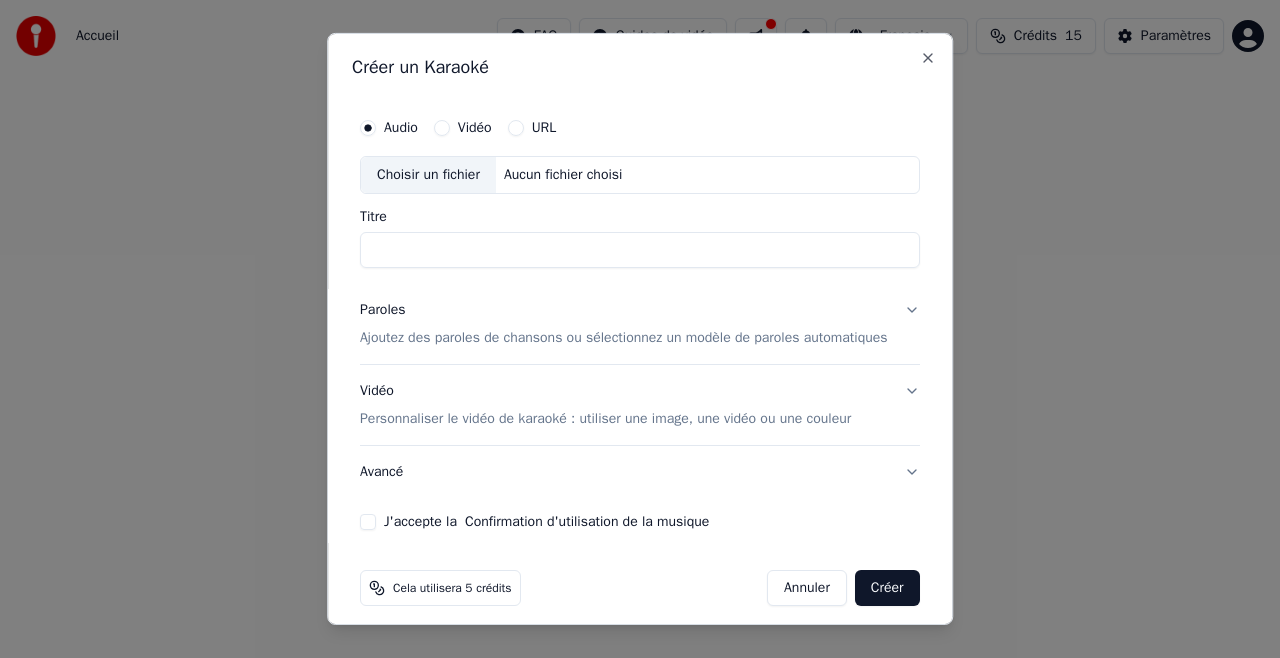 click on "Vidéo" at bounding box center [442, 128] 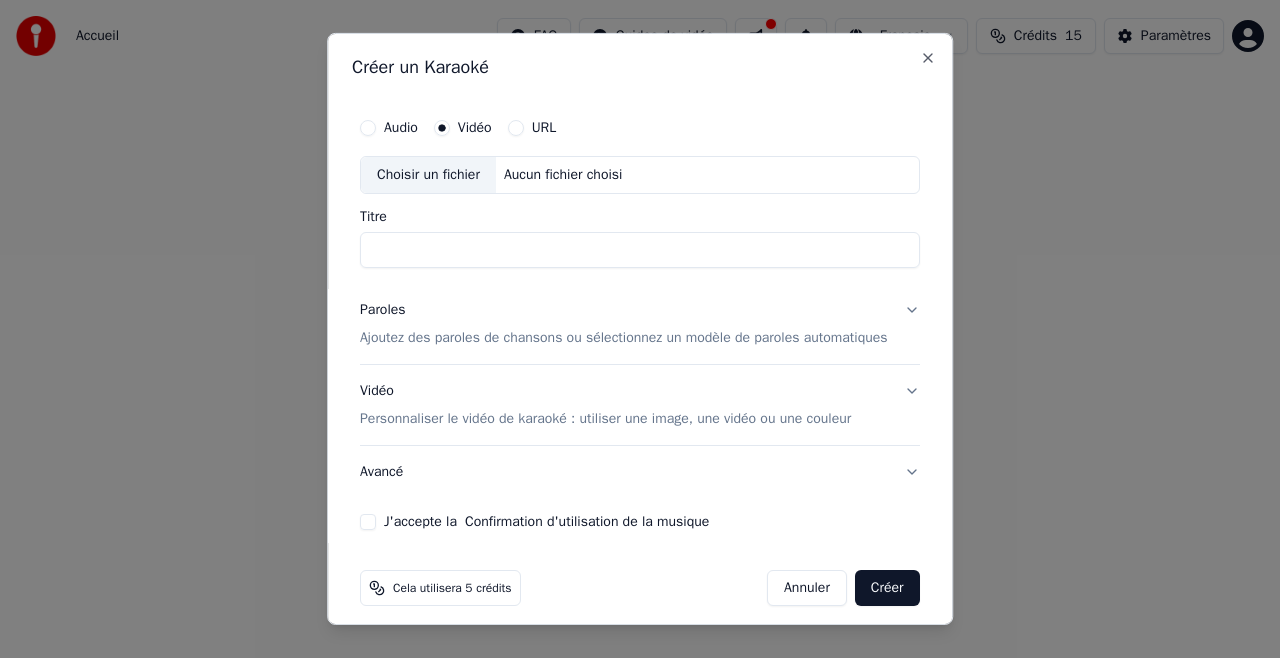 click on "Choisir un fichier" at bounding box center [428, 175] 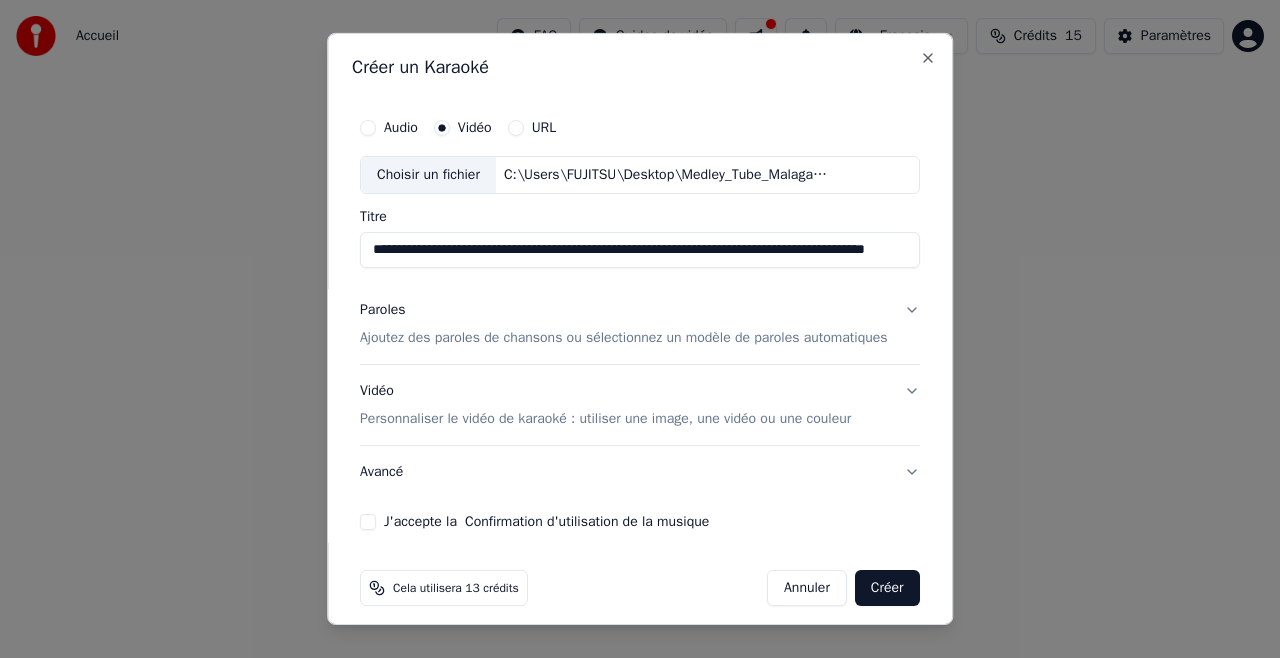 type on "**********" 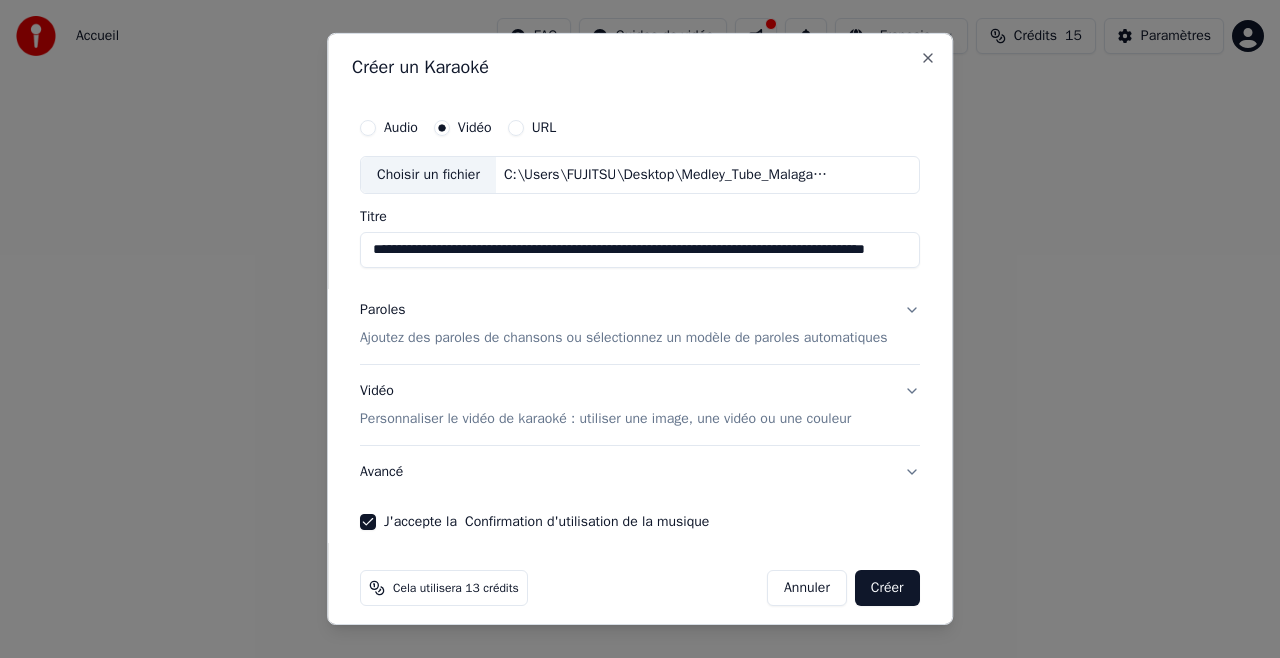 click on "Créer" at bounding box center (887, 588) 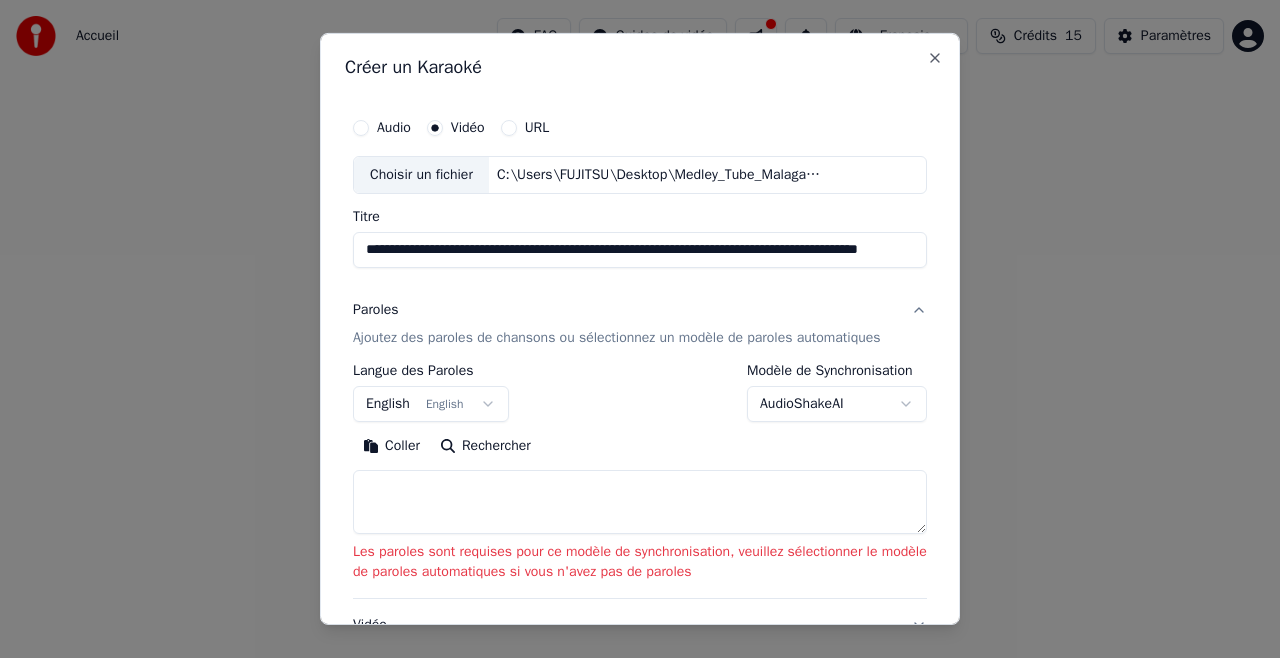 click on "**********" at bounding box center [640, 481] 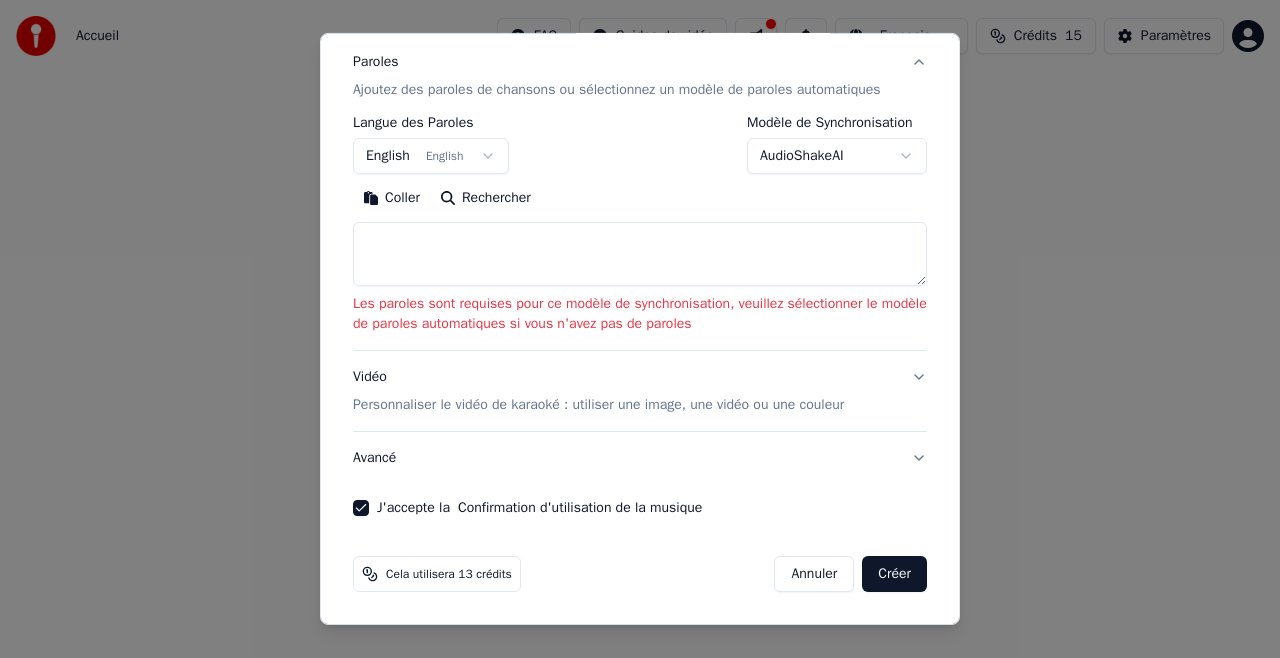 scroll, scrollTop: 265, scrollLeft: 0, axis: vertical 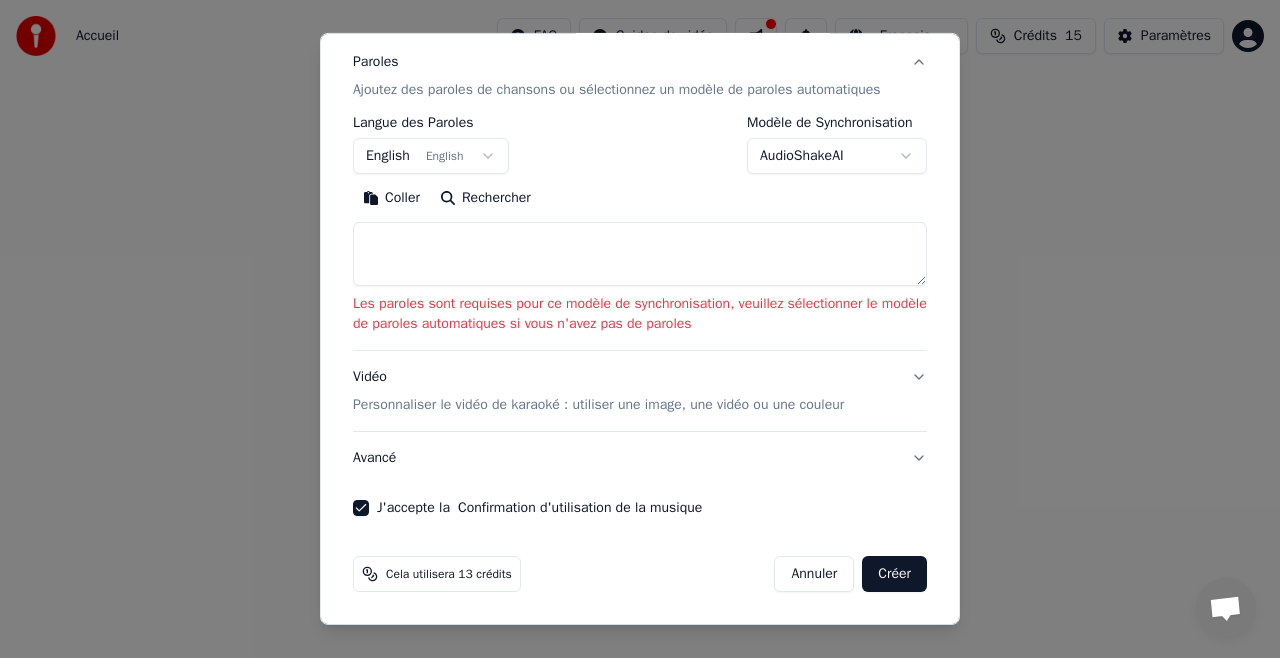 click at bounding box center (640, 254) 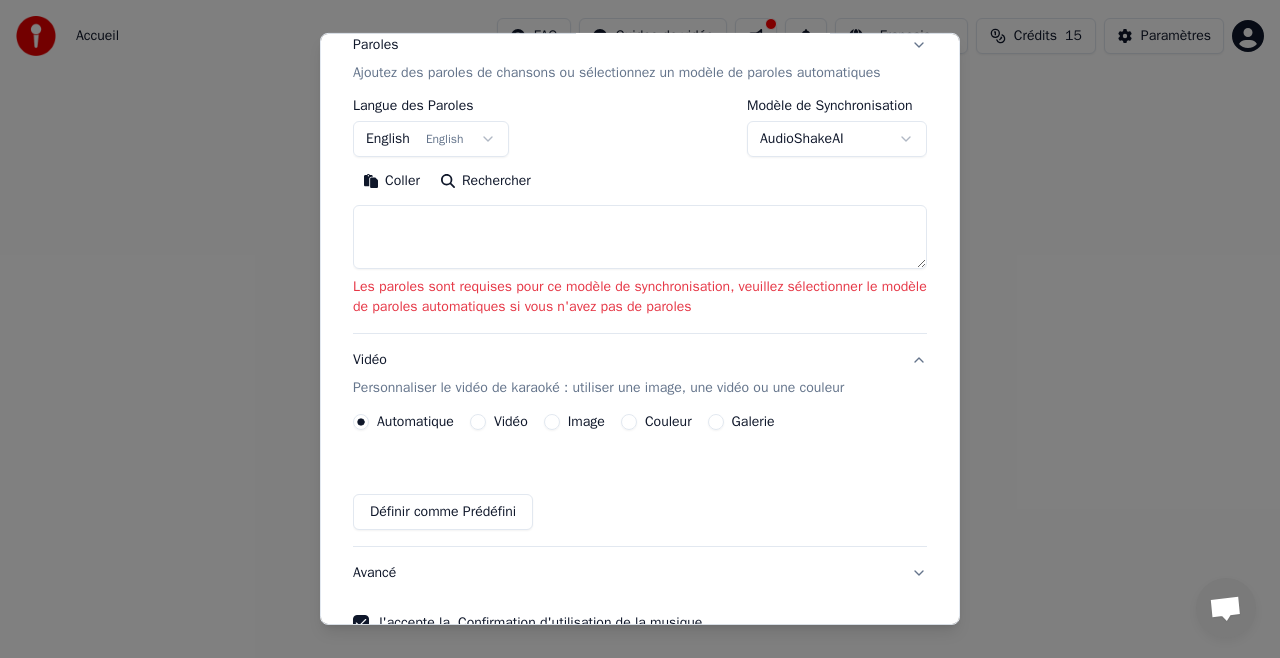click on "Automatique Vidéo Image Couleur Galerie Définir comme Prédéfini" at bounding box center [640, 472] 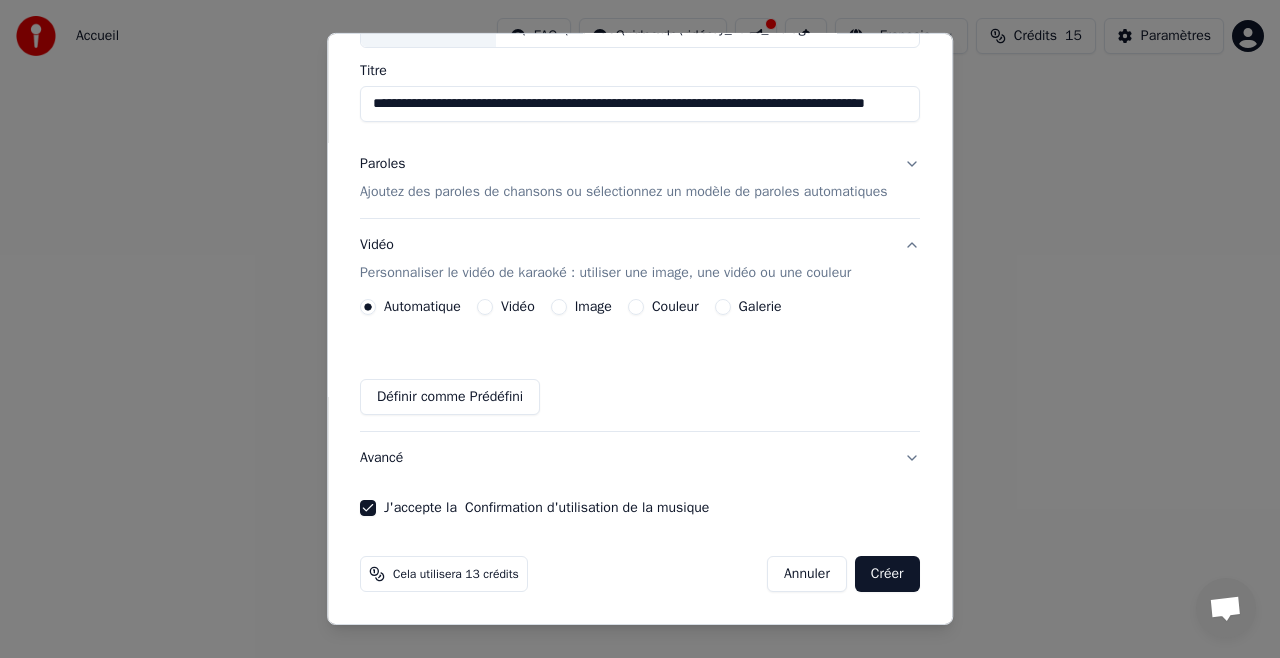 scroll, scrollTop: 164, scrollLeft: 0, axis: vertical 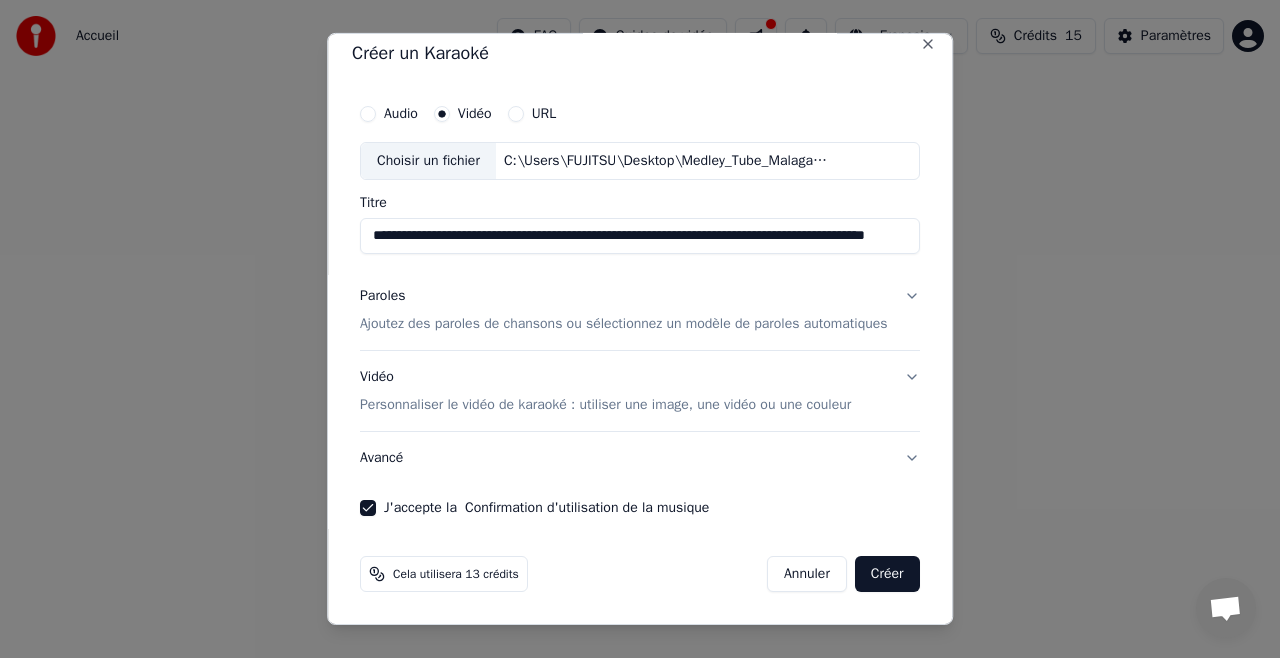 click on "Ajoutez des paroles de chansons ou sélectionnez un modèle de paroles automatiques" at bounding box center [624, 324] 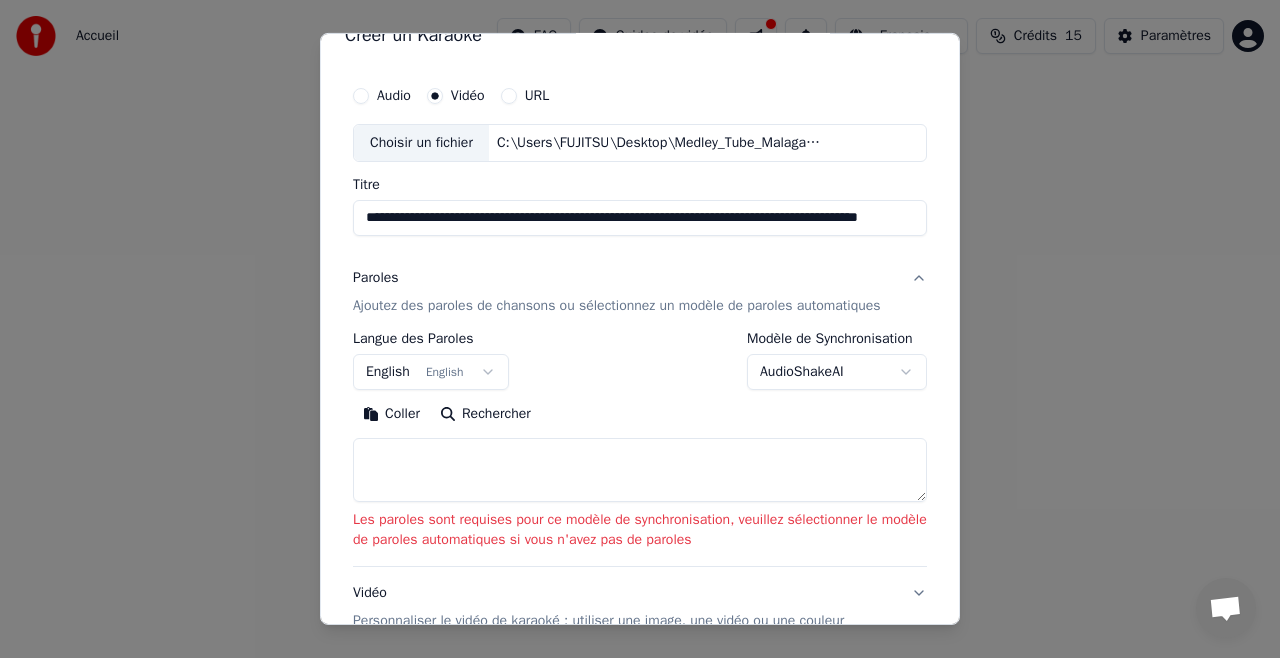 click on "AudioShakeAI" at bounding box center [837, 372] 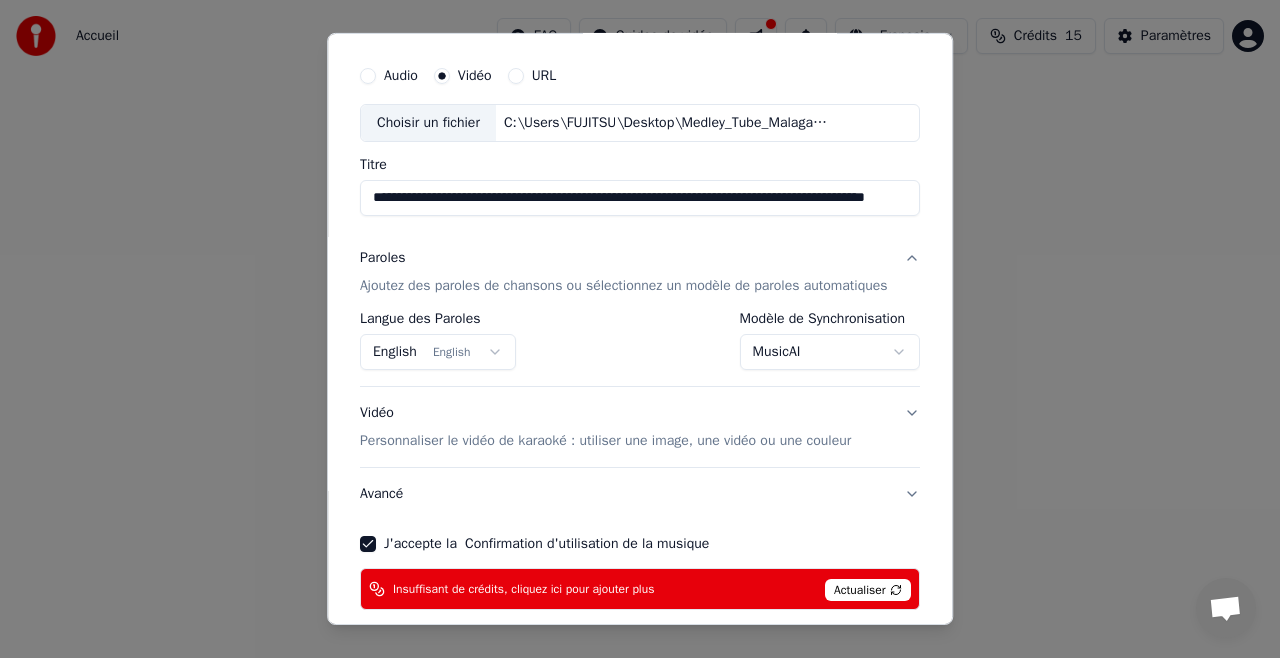 scroll, scrollTop: 65, scrollLeft: 0, axis: vertical 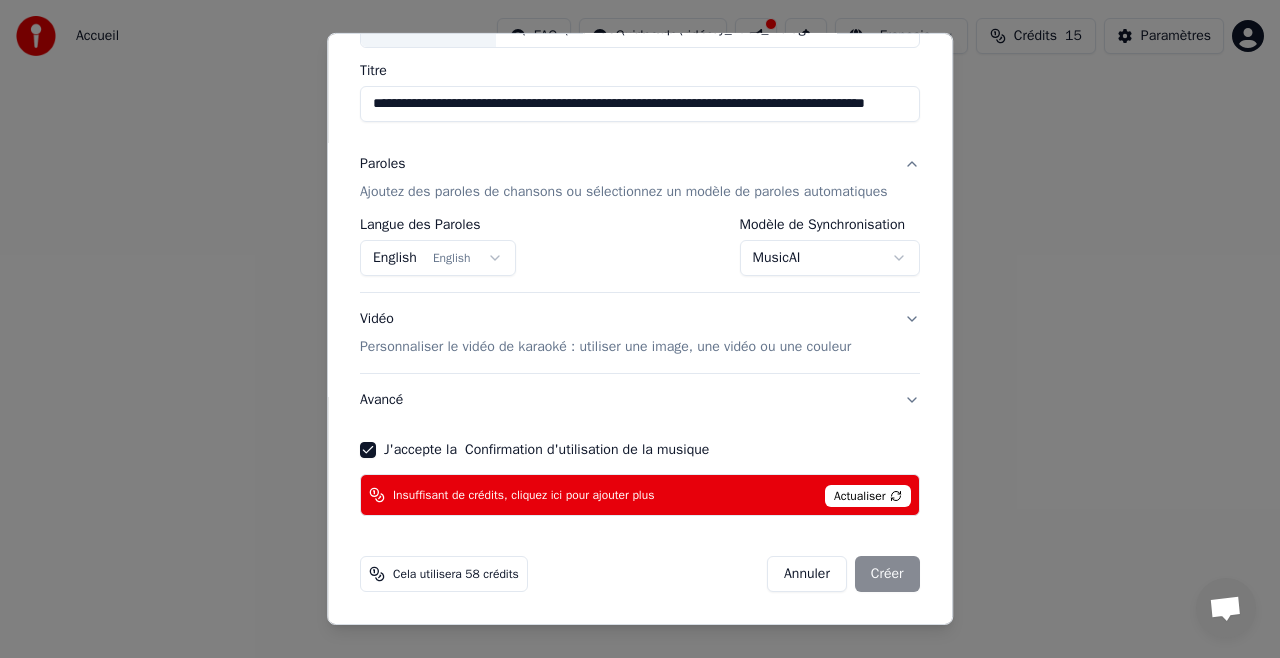 click on "**********" at bounding box center [640, 300] 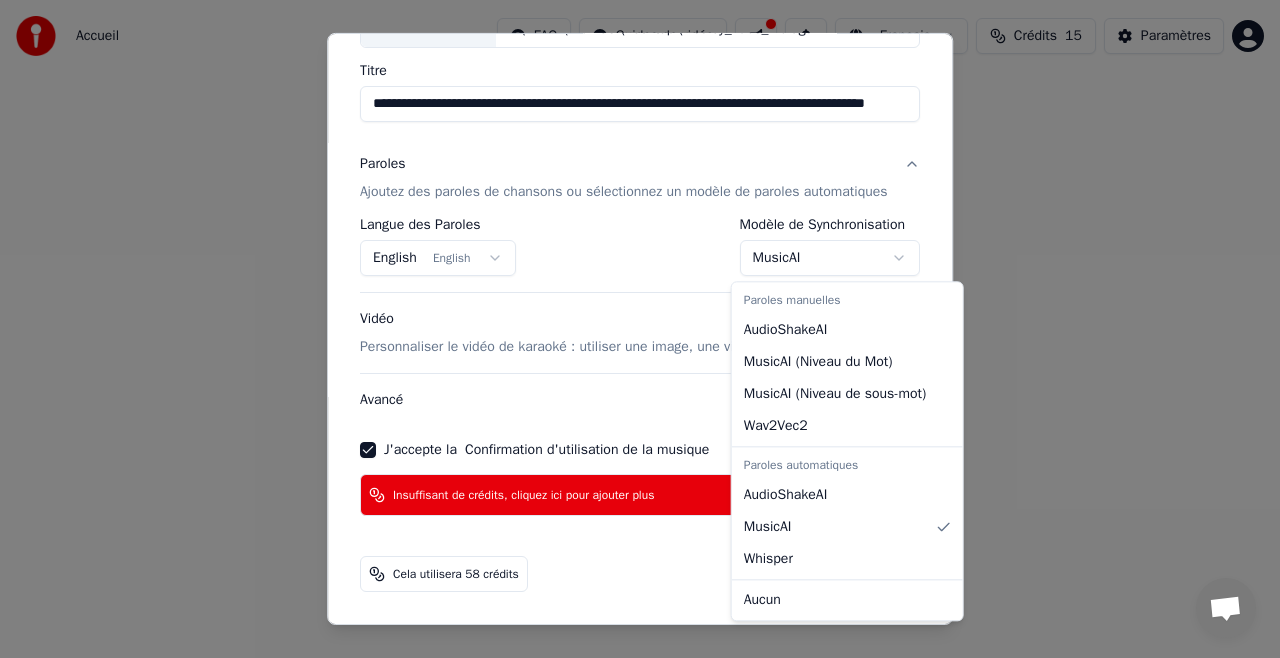 select on "****" 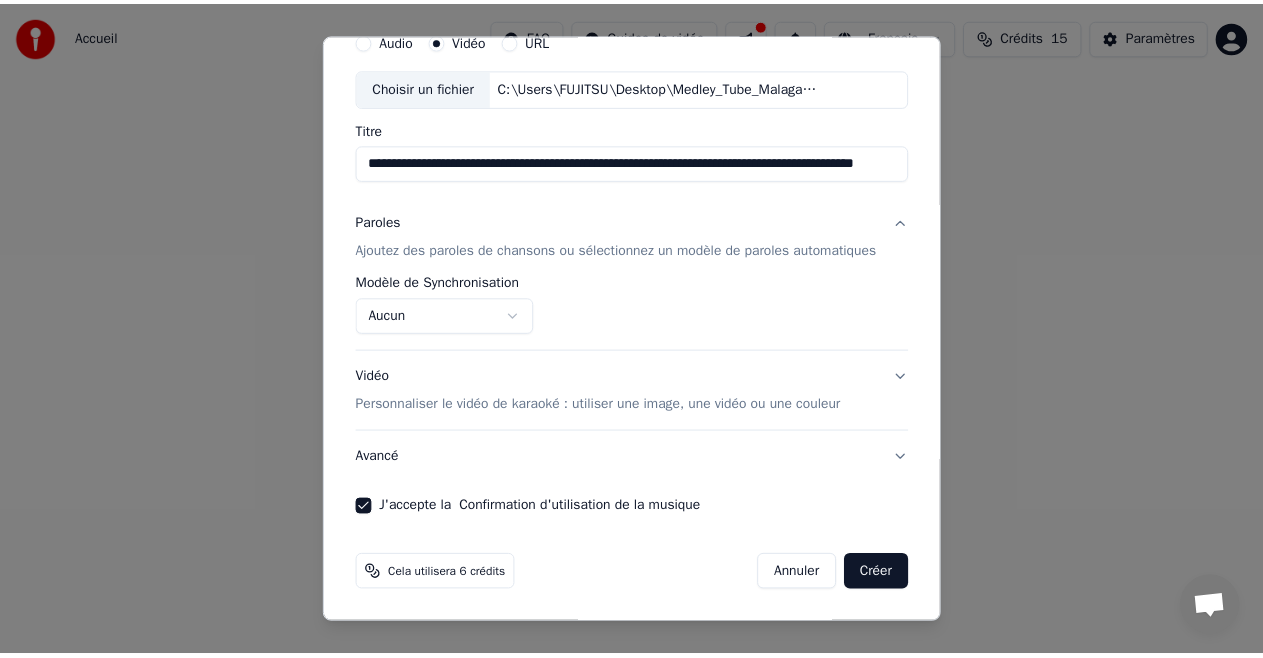 scroll, scrollTop: 106, scrollLeft: 0, axis: vertical 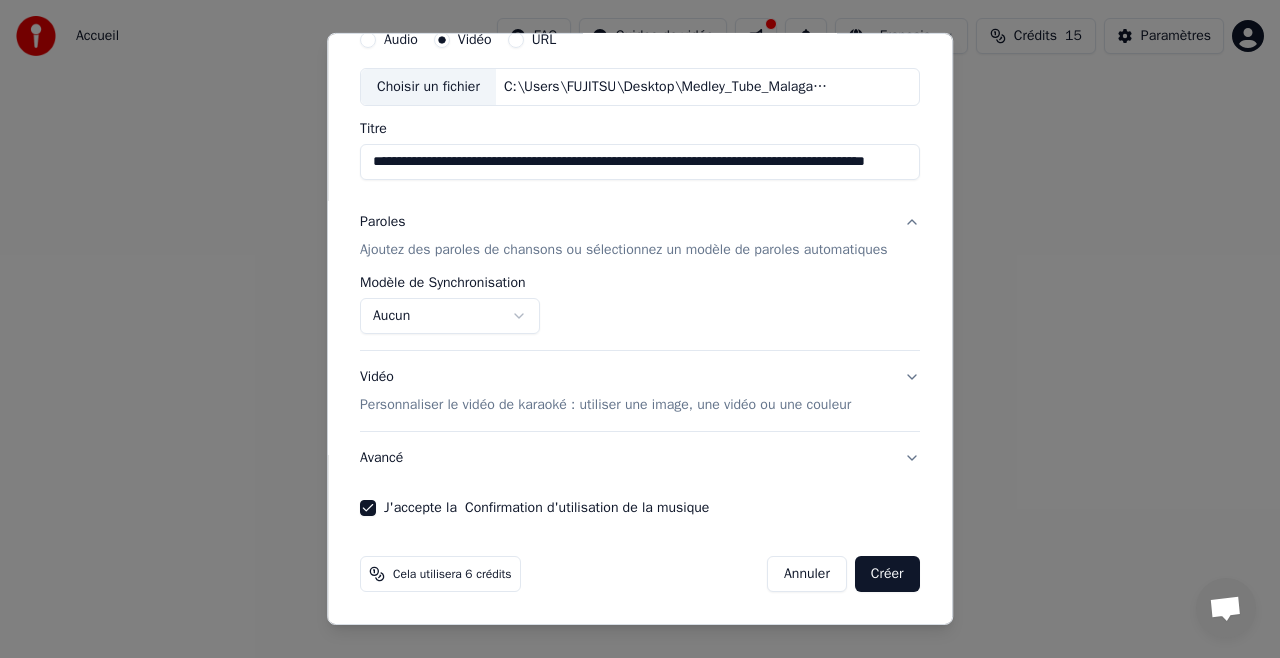 click on "Créer" at bounding box center (887, 574) 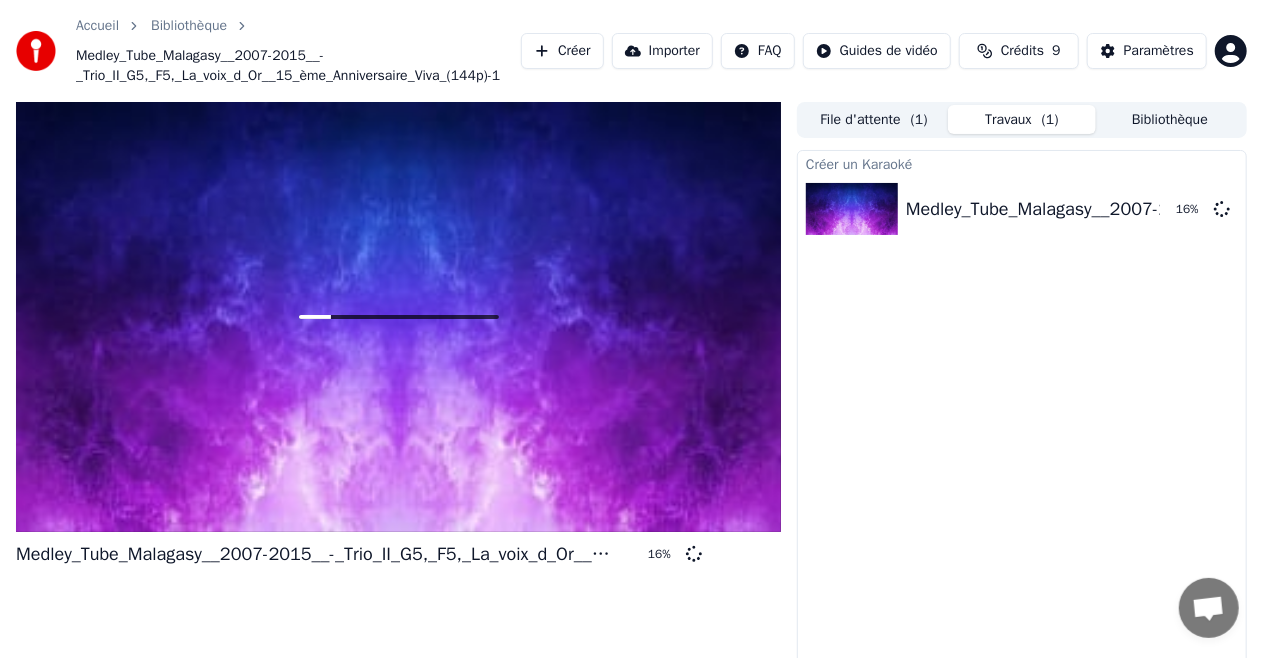 click on "Créer un Karaoké Medley_Tube_Malagasy__2007-2015__-_Trio_II_G5,_F5,_La_voix_d_Or__15_ème_Anniversaire_Viva_(144p)-1 16 %" at bounding box center [1022, 429] 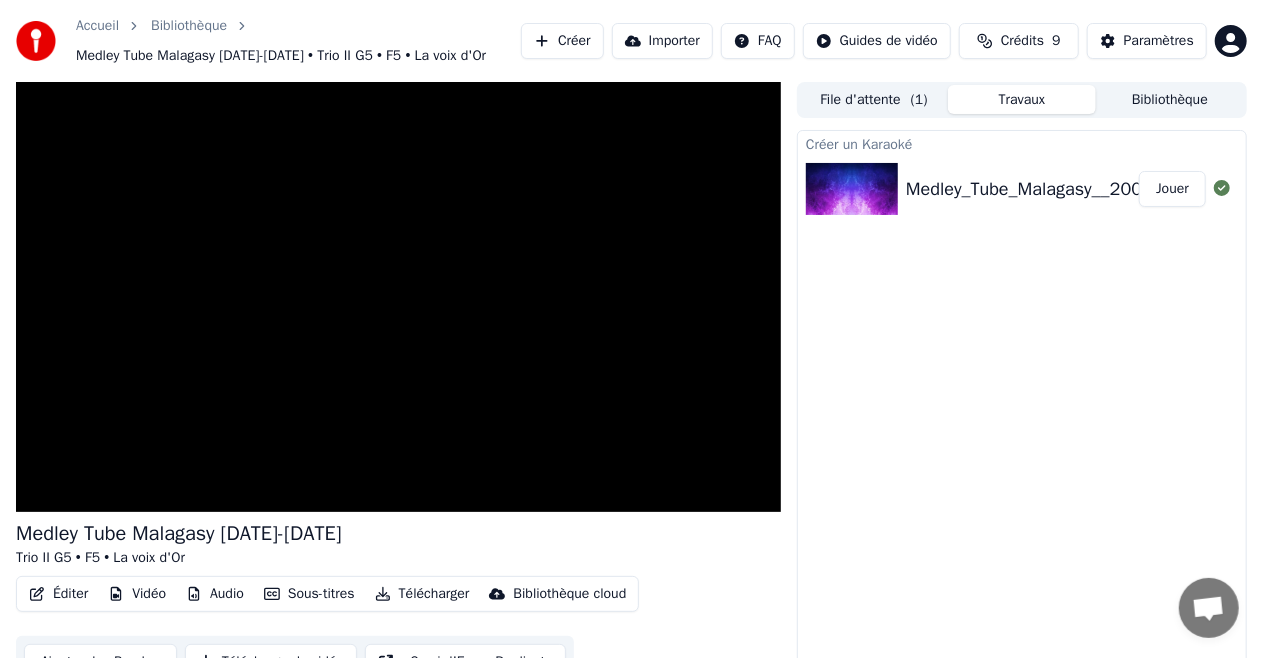 scroll, scrollTop: 0, scrollLeft: 0, axis: both 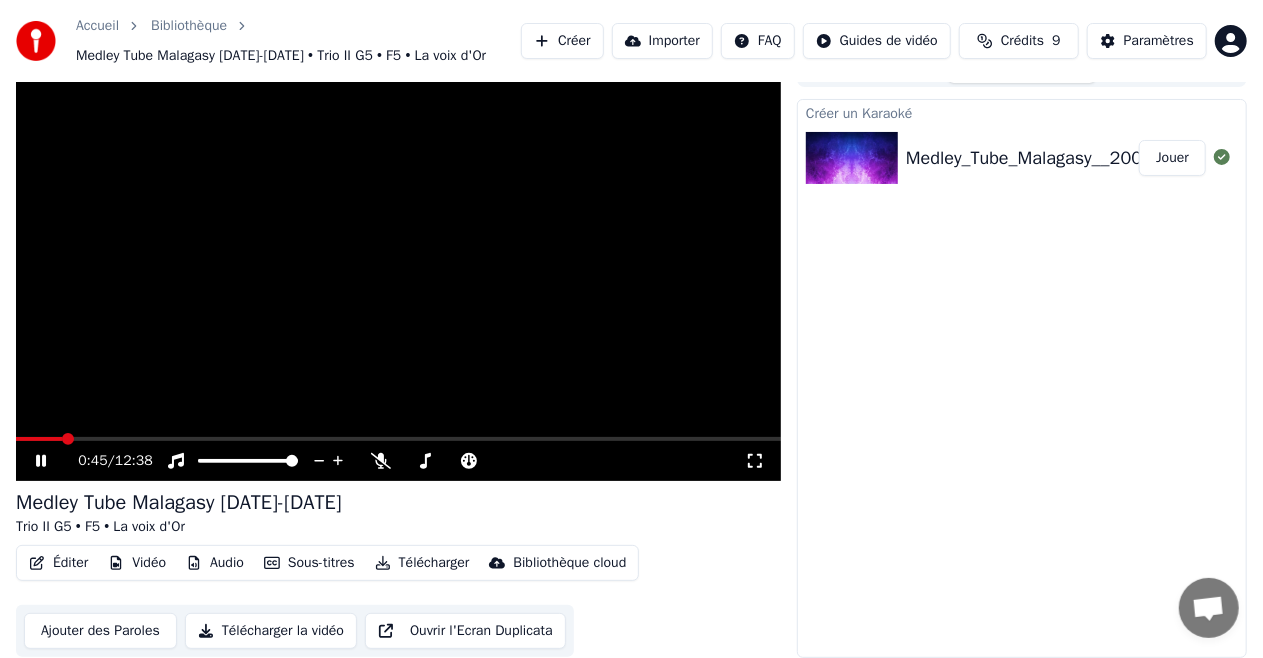 click at bounding box center (39, 439) 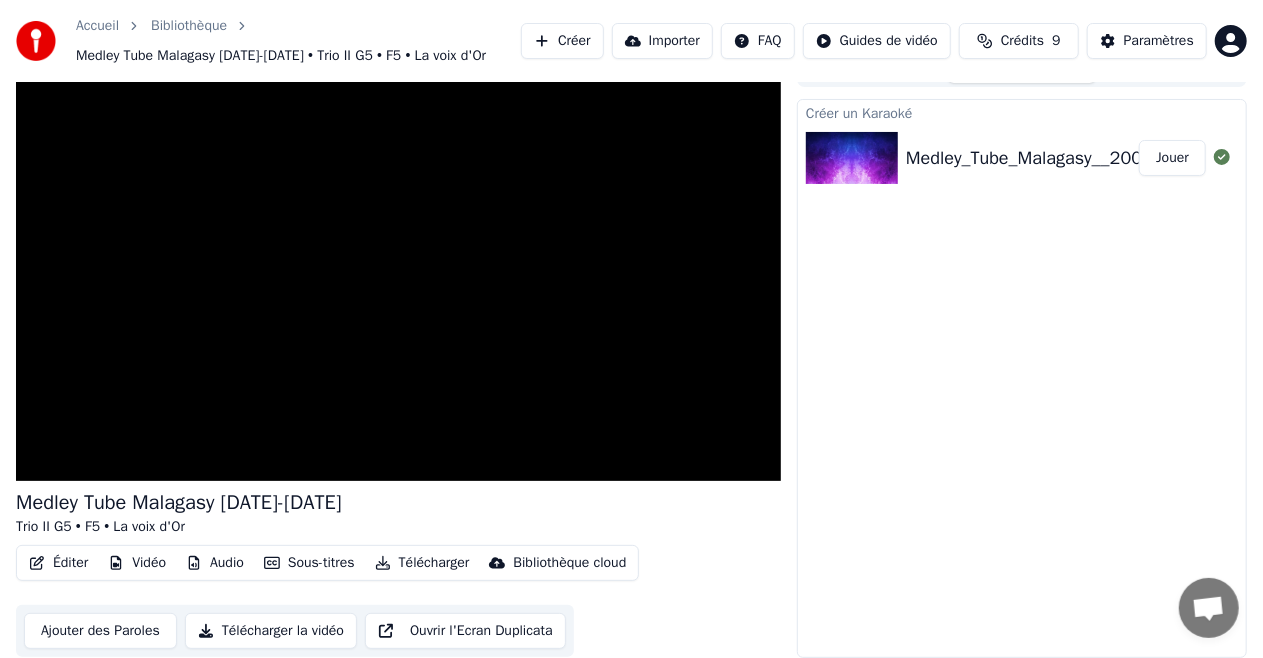 click on "Audio" at bounding box center (215, 563) 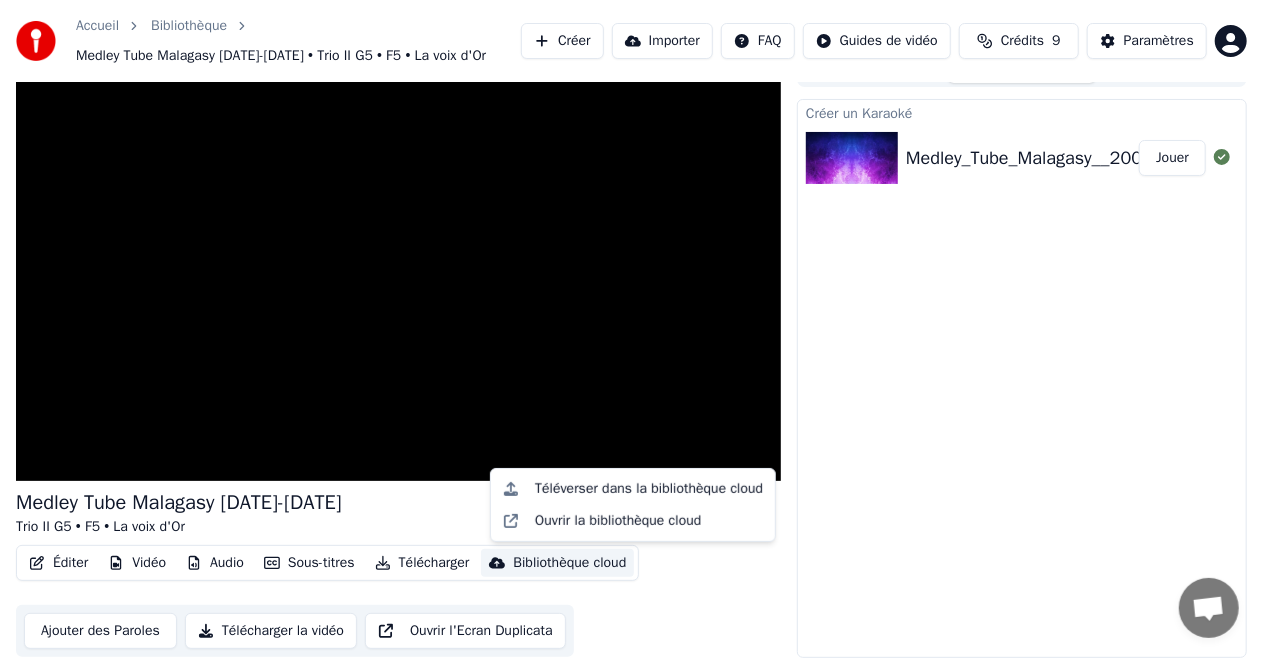 click on "Créer un Karaoké Medley_Tube_Malagasy__2007-2015__-_Trio_II_G5,_F5,_La_voix_d_Or__15_ème_Anniversaire_Viva_(144p)-1 Jouer" at bounding box center [1022, 378] 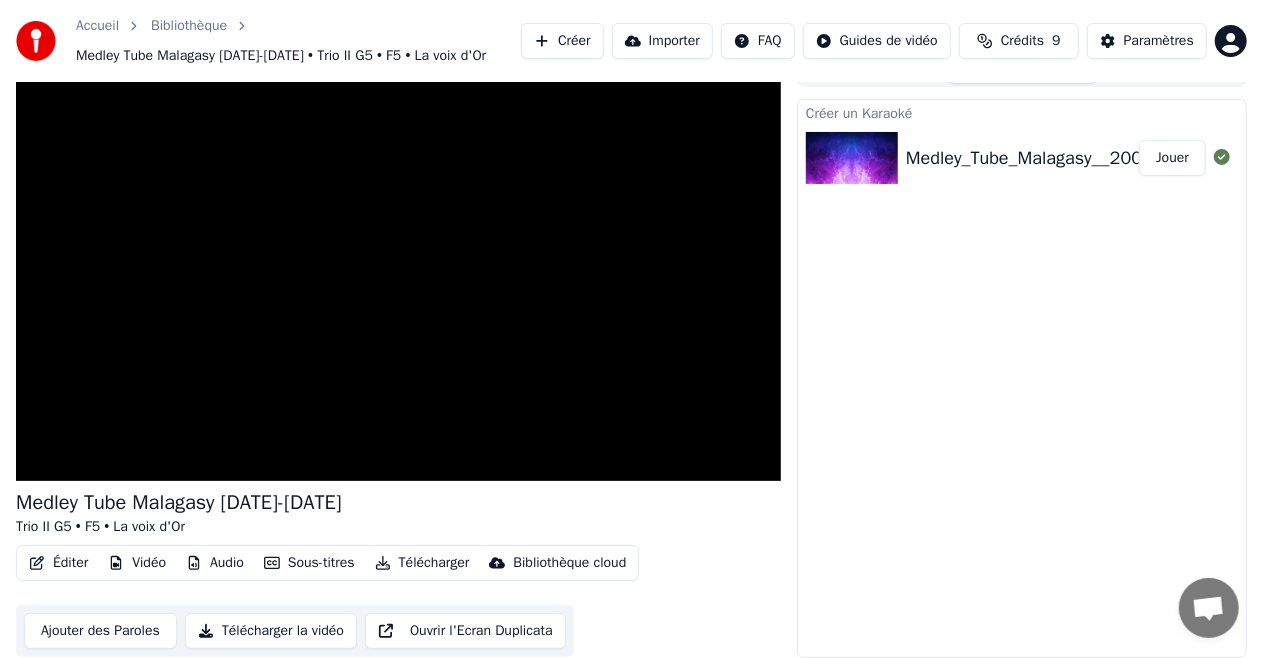 click on "Télécharger la vidéo" at bounding box center [271, 631] 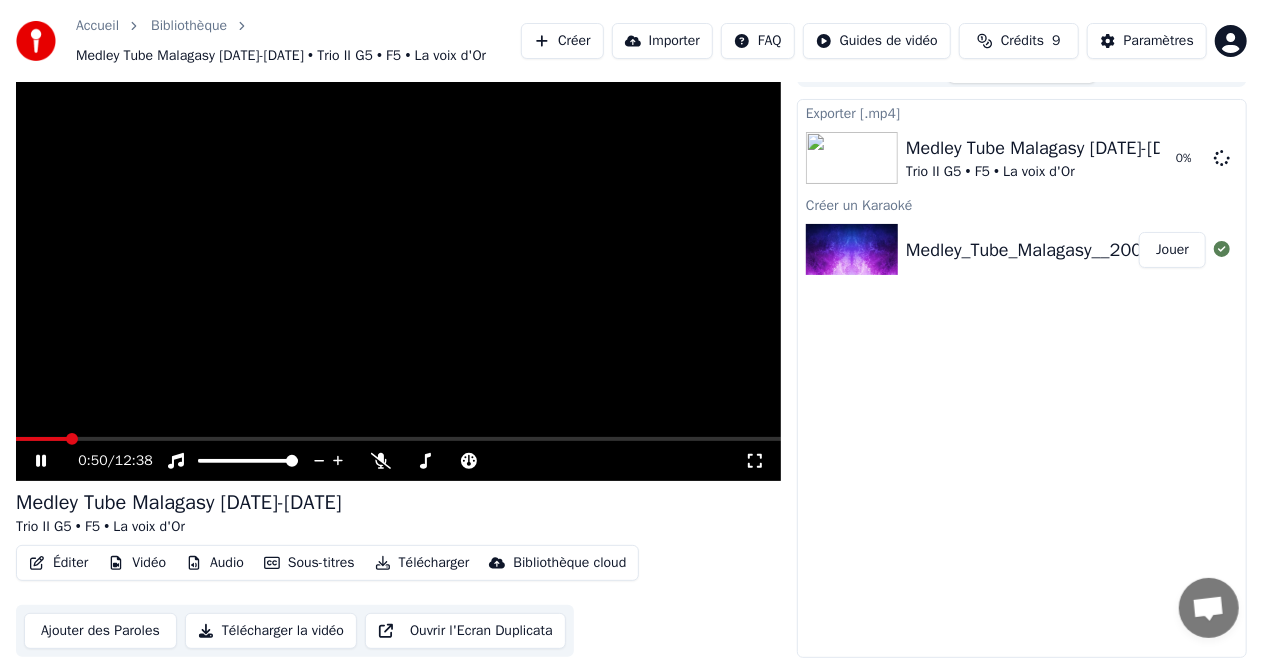 click 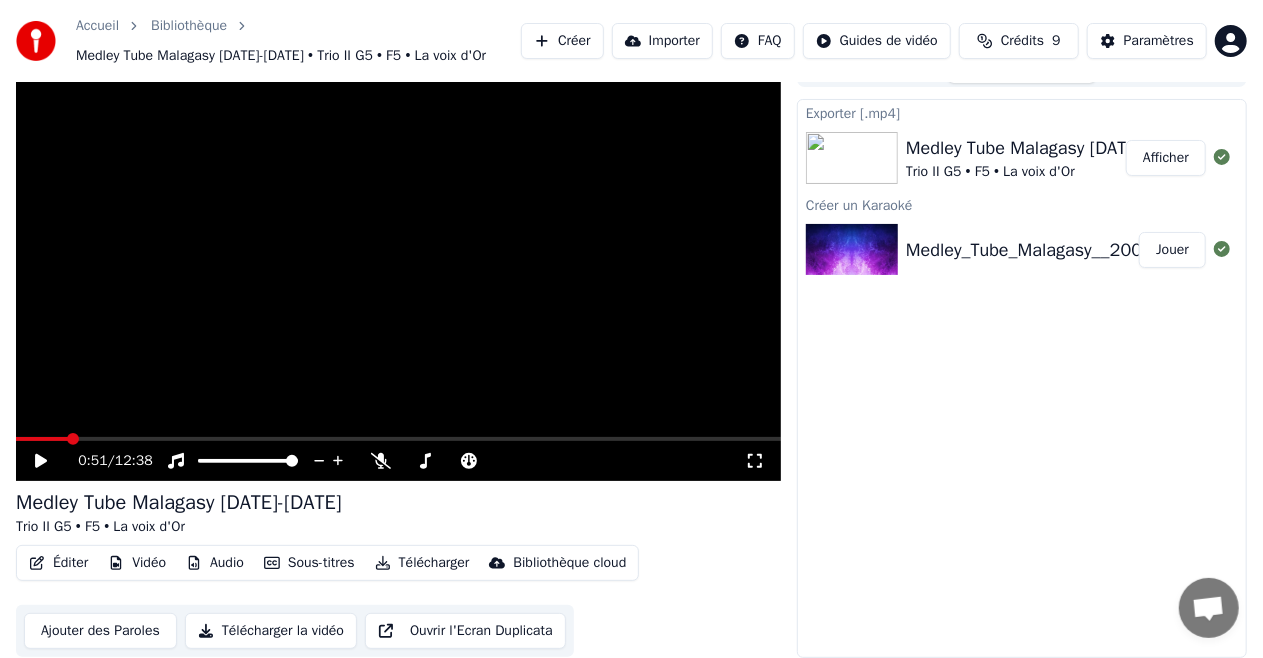 click on "Afficher" at bounding box center (1166, 158) 